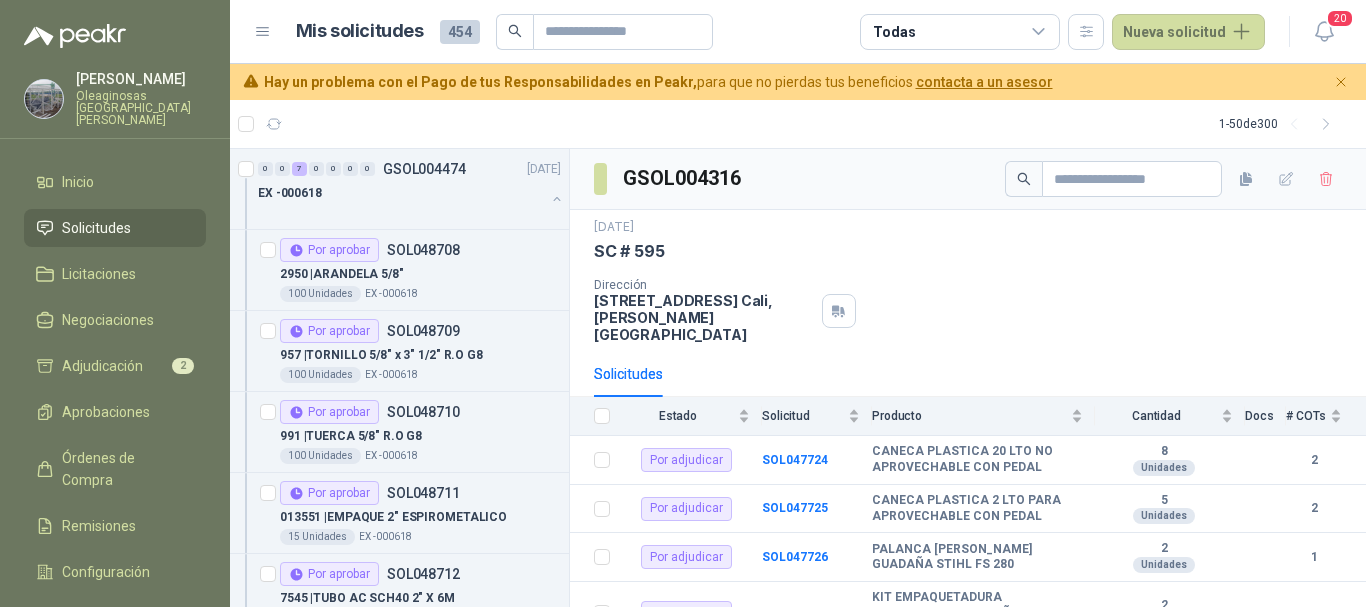 scroll, scrollTop: 0, scrollLeft: 0, axis: both 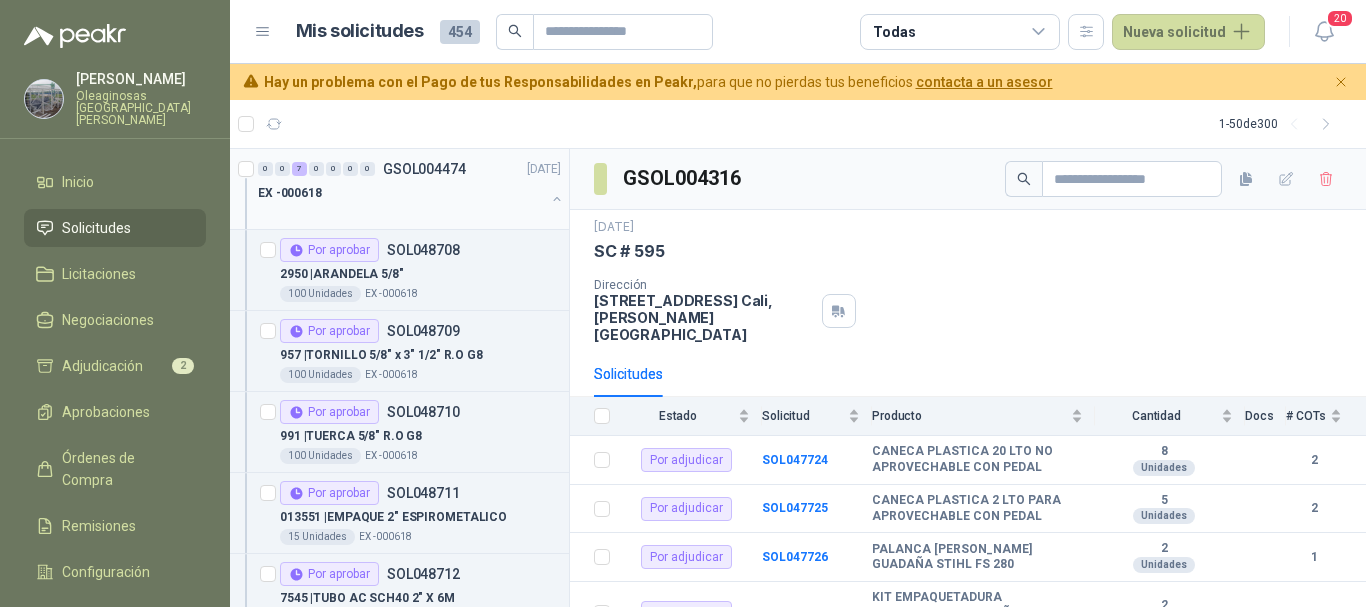 click on "EX -000618" at bounding box center [401, 193] 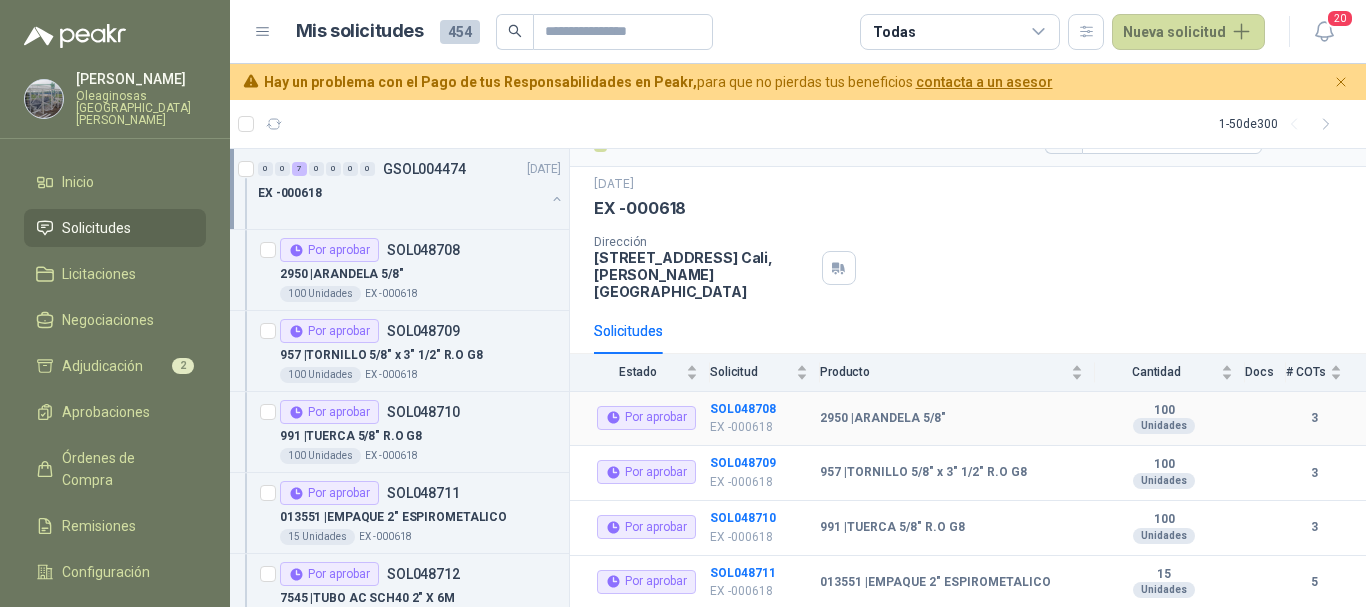 scroll, scrollTop: 0, scrollLeft: 0, axis: both 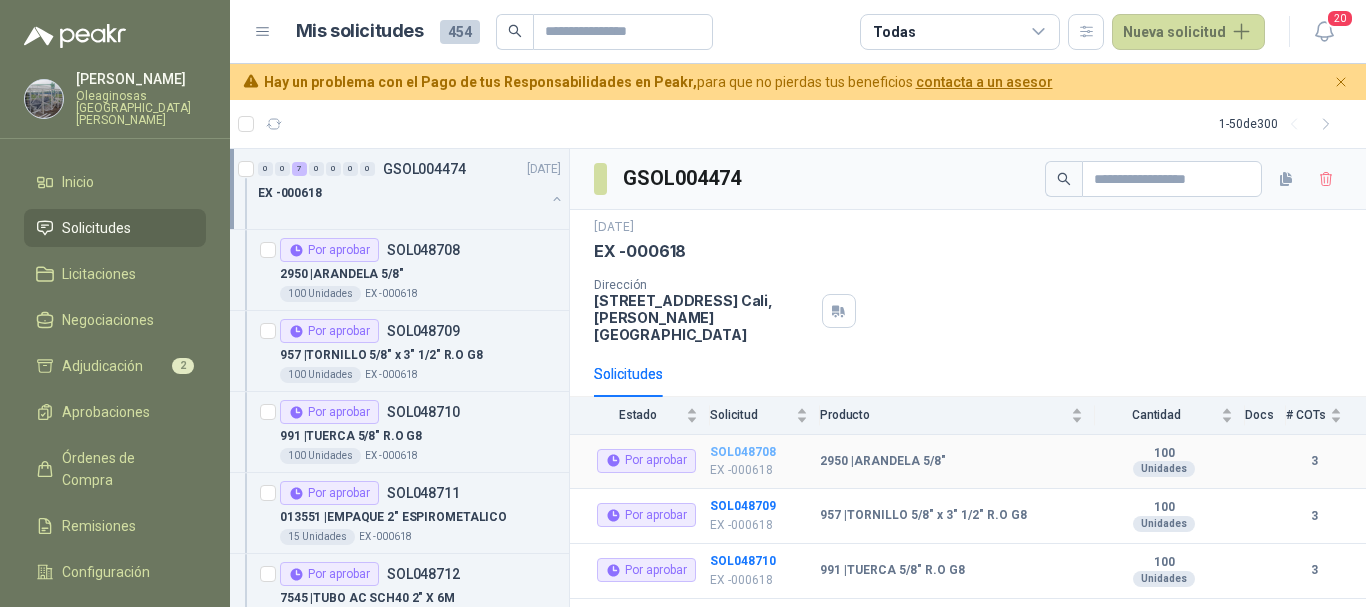 click on "SOL048708" at bounding box center (743, 452) 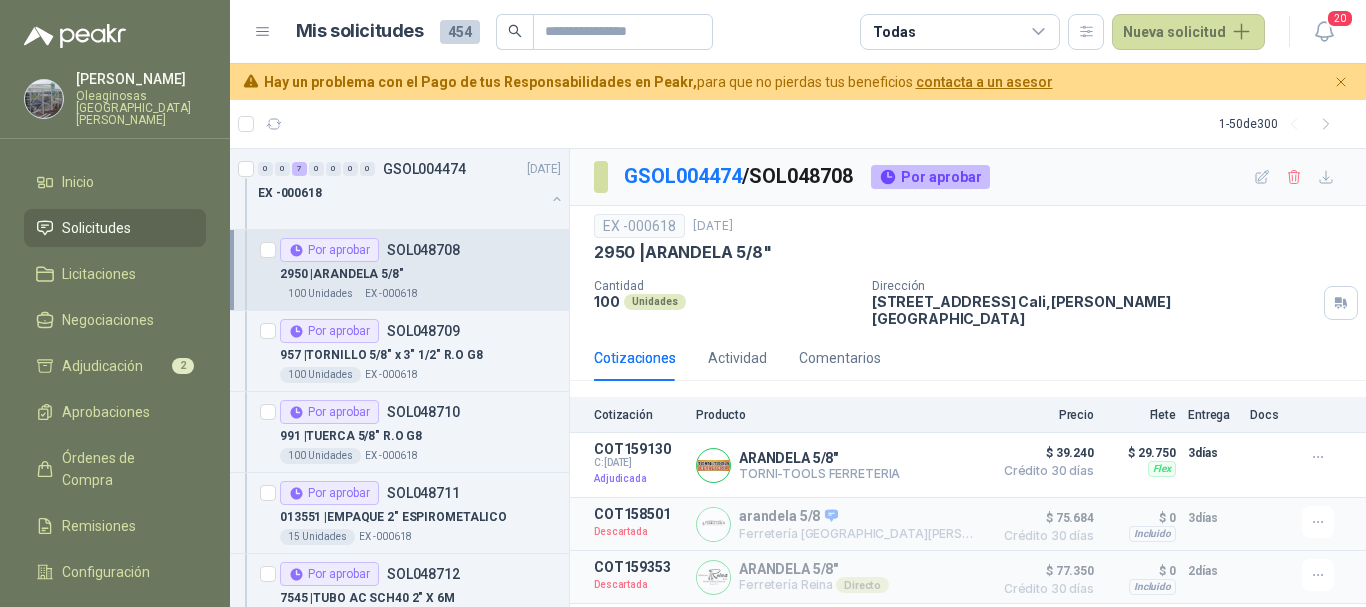 click on "100   Unidades EX -000618" at bounding box center [420, 294] 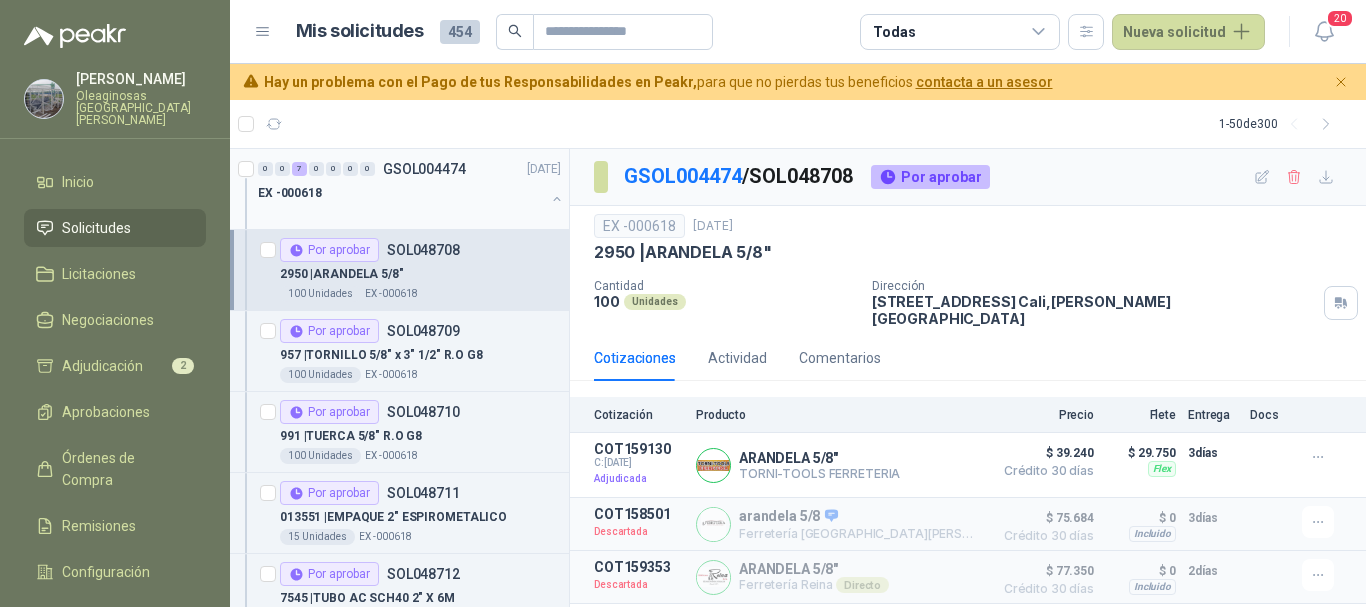 click on "EX -000618" at bounding box center [401, 193] 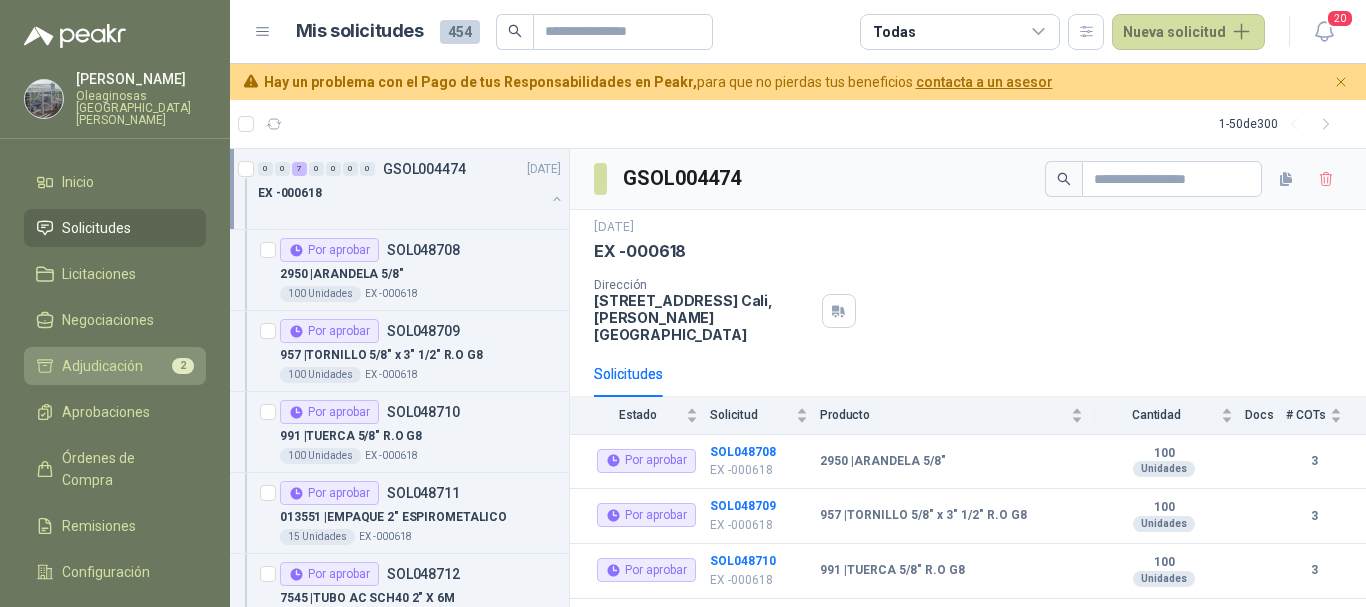 click on "Adjudicación 2" at bounding box center (115, 366) 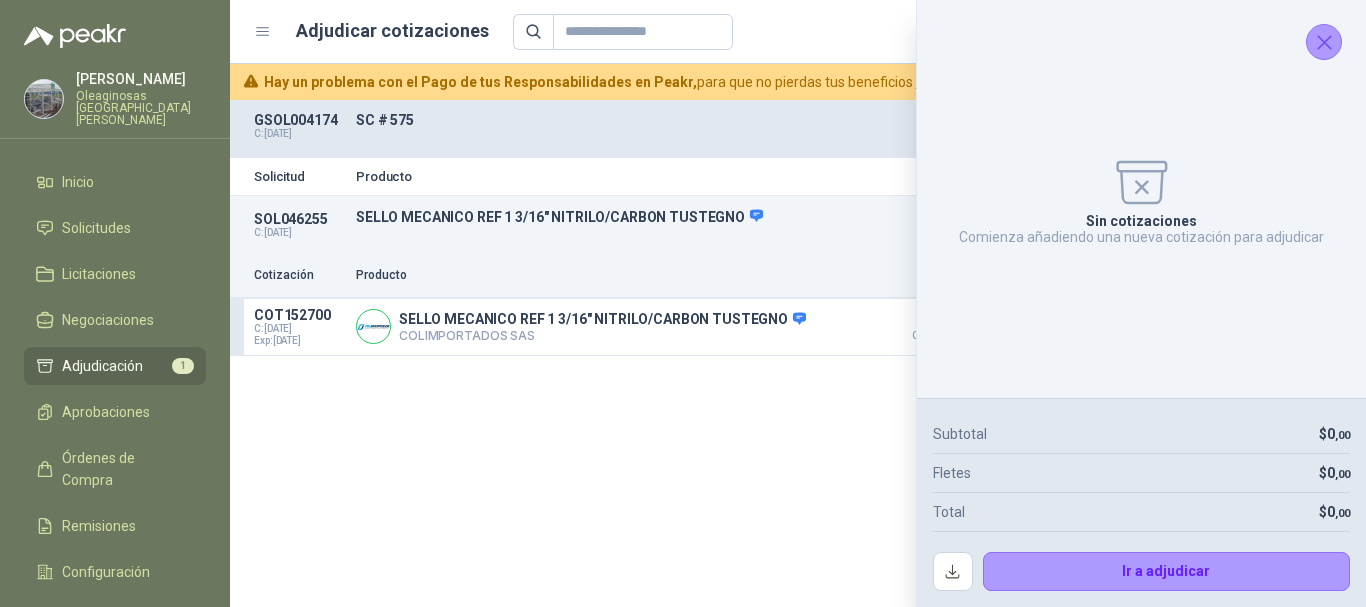 click on "Precio   0" at bounding box center (889, 32) 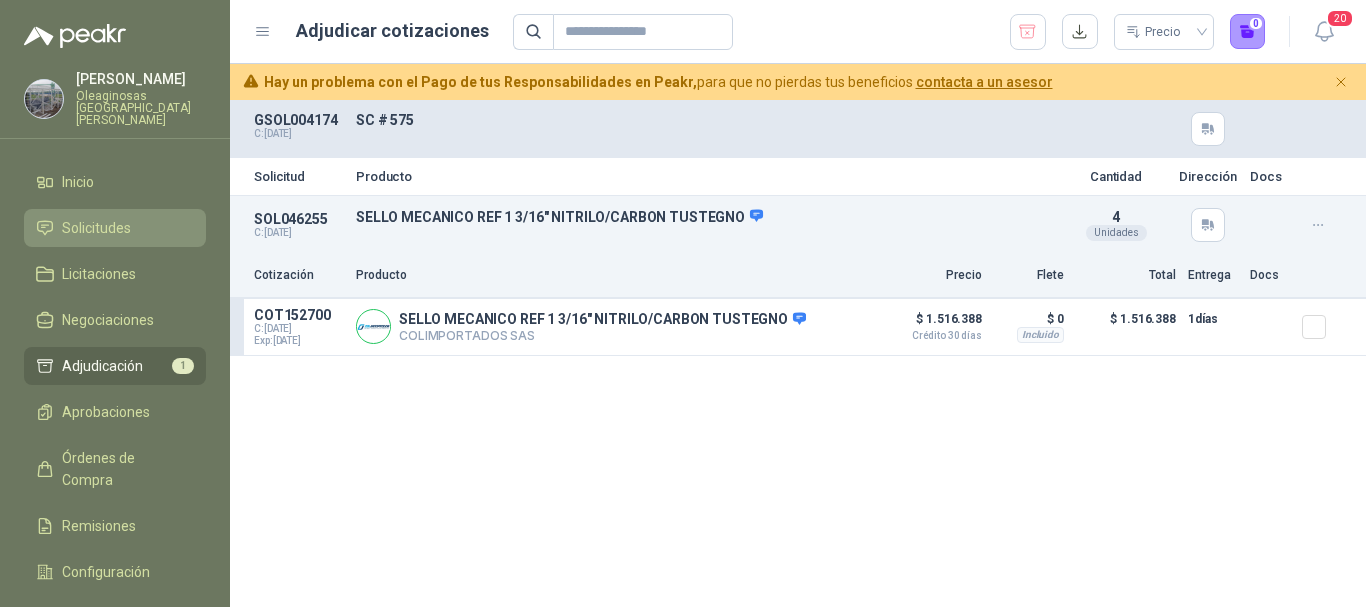 click on "Solicitudes" at bounding box center [96, 228] 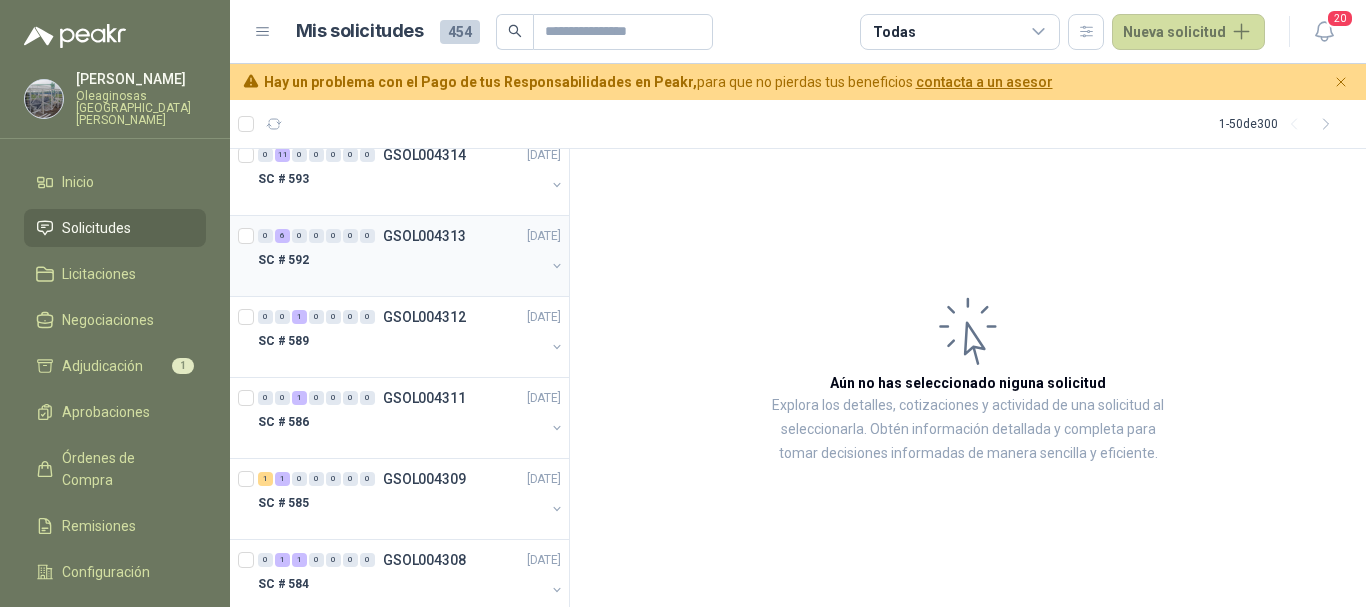scroll, scrollTop: 0, scrollLeft: 0, axis: both 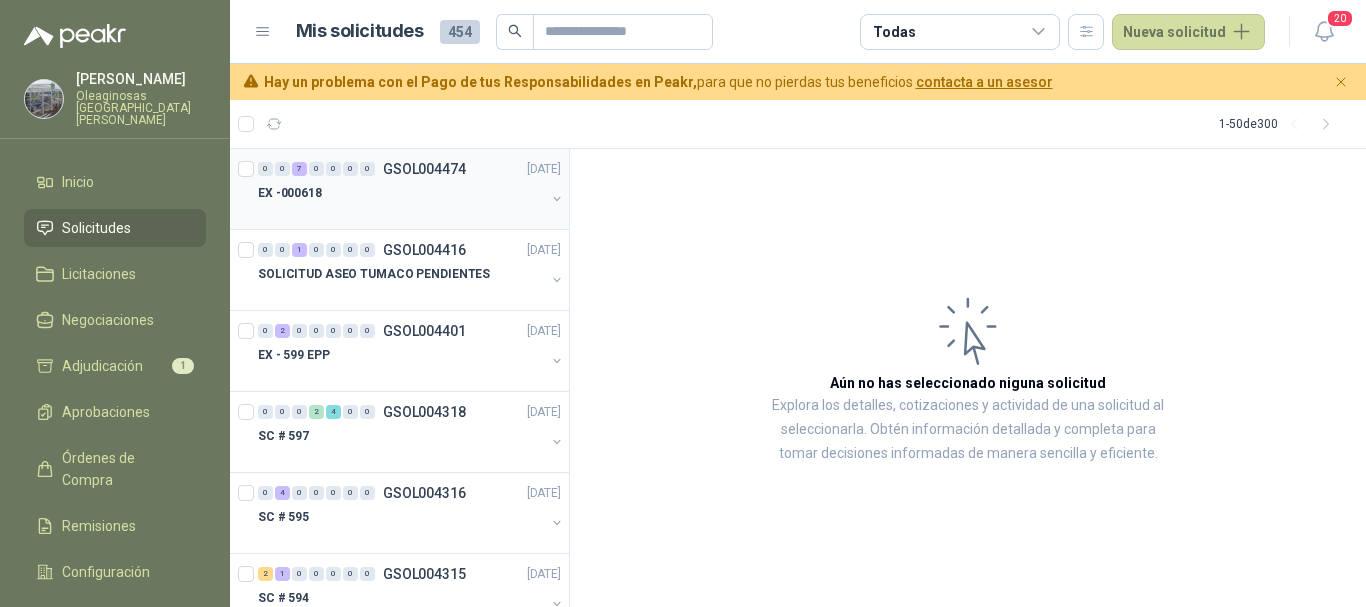 click on "EX -000618" at bounding box center (401, 193) 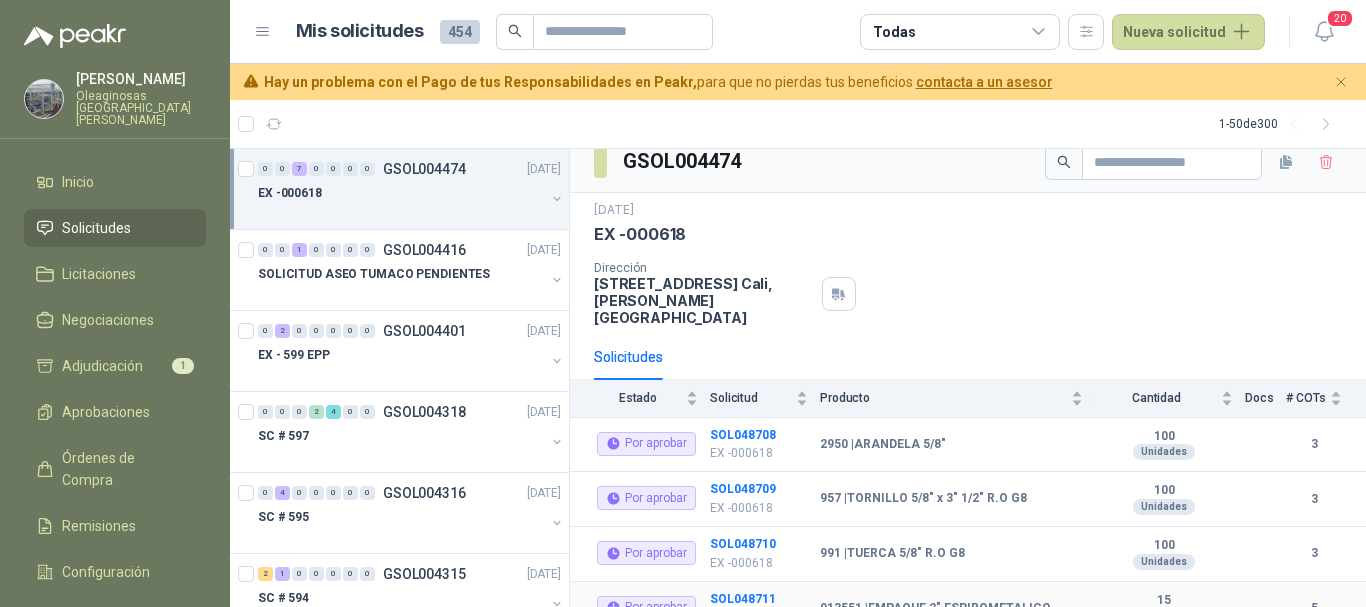 scroll, scrollTop: 0, scrollLeft: 0, axis: both 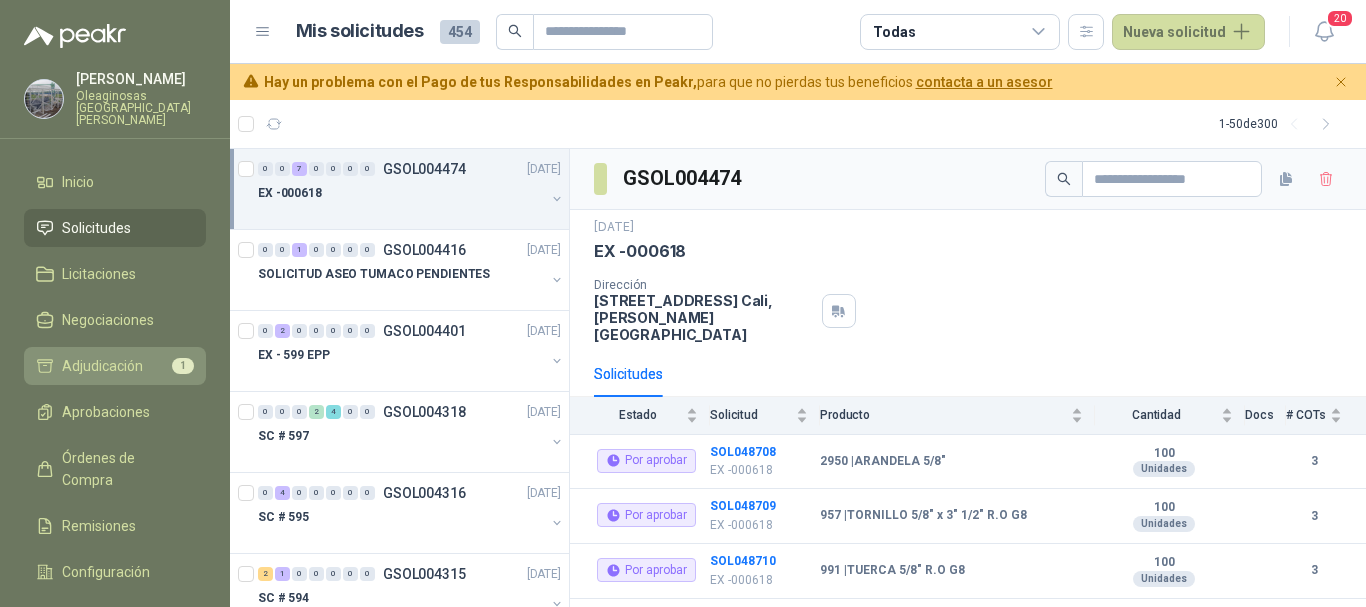 click on "Adjudicación 1" at bounding box center (115, 366) 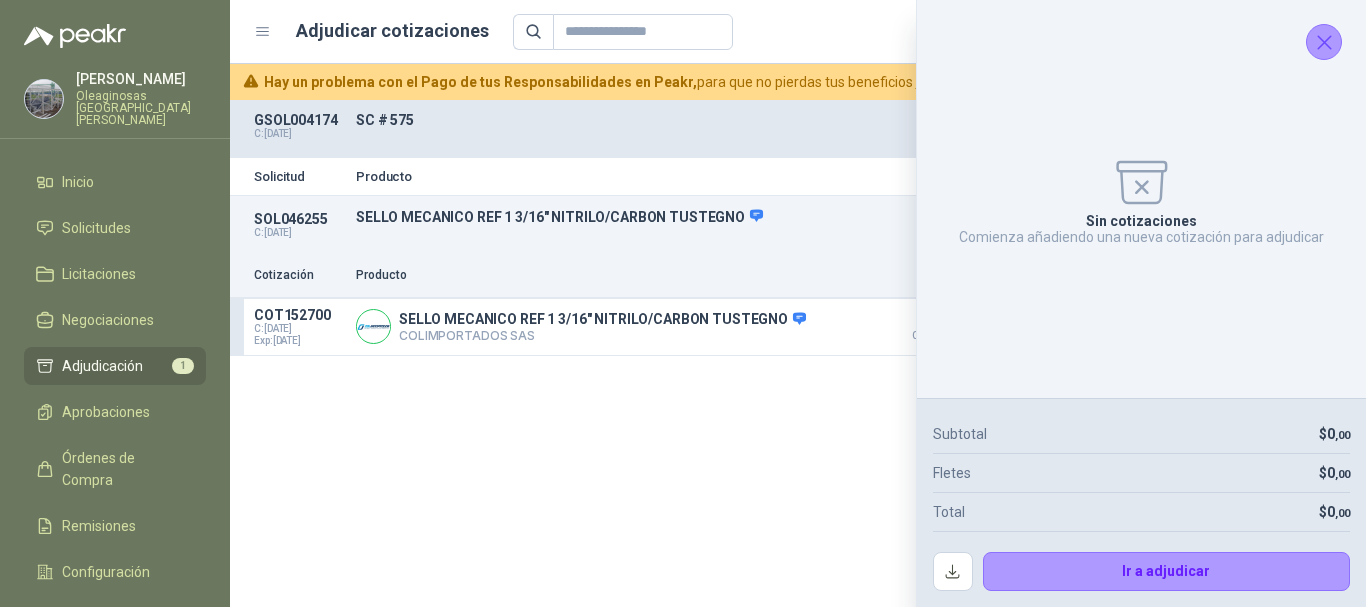 click 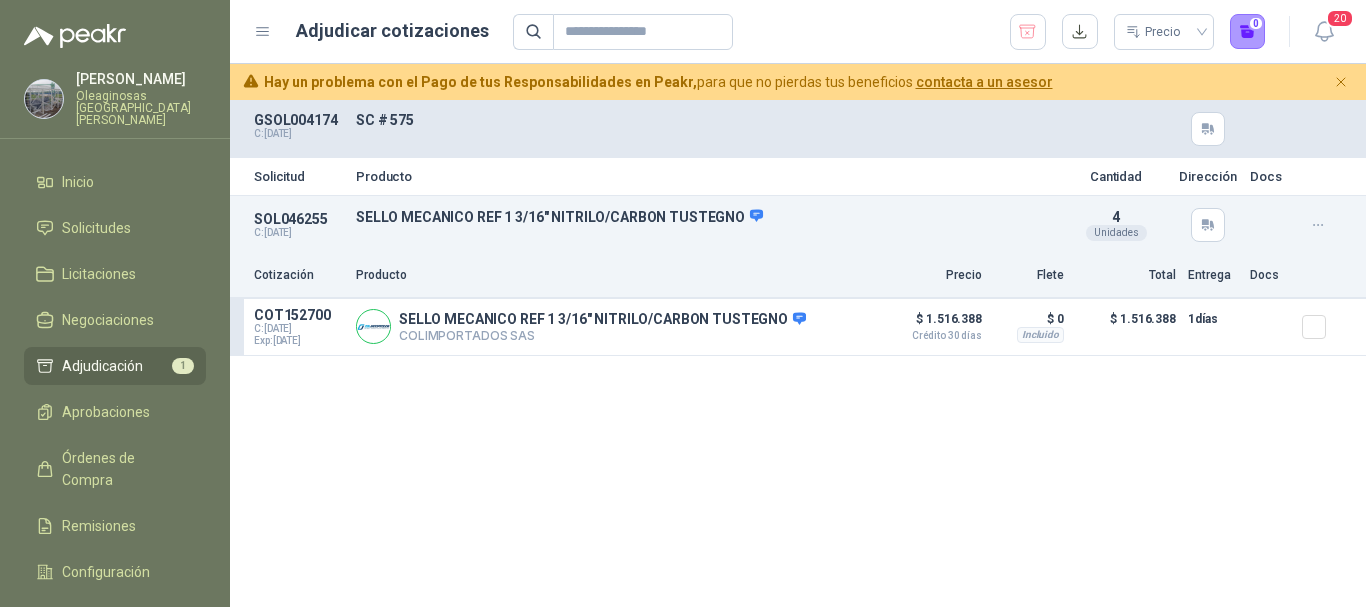 click on "Adjudicación" at bounding box center [102, 366] 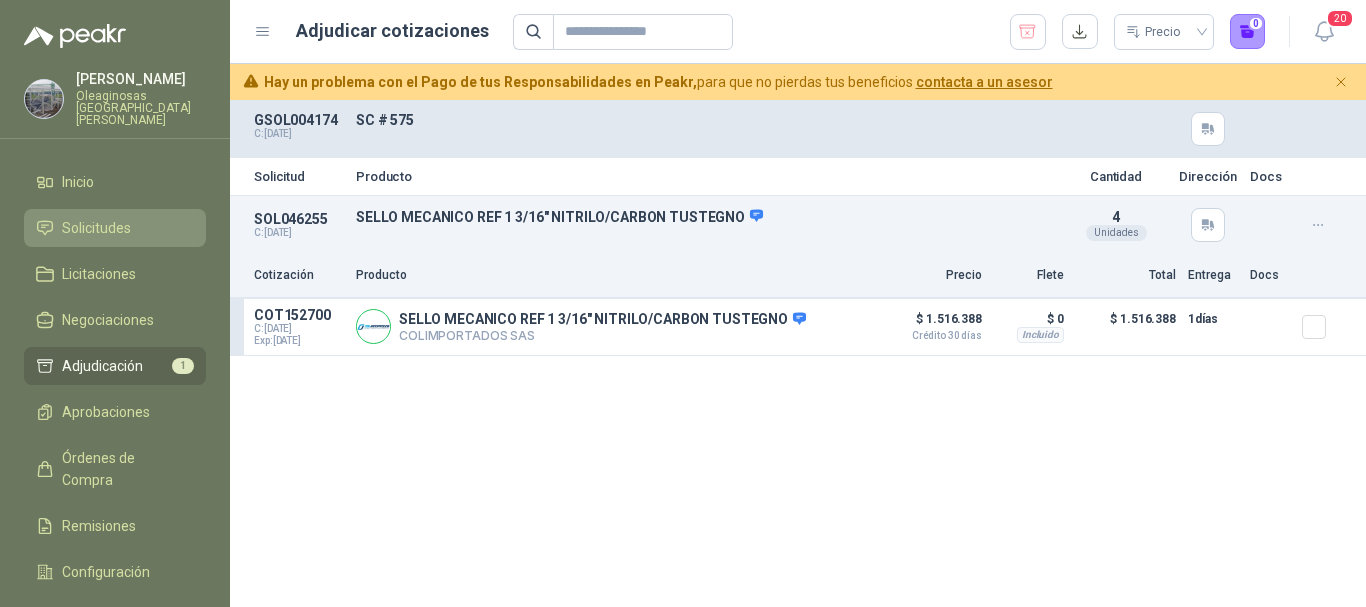 click on "Solicitudes" at bounding box center (115, 228) 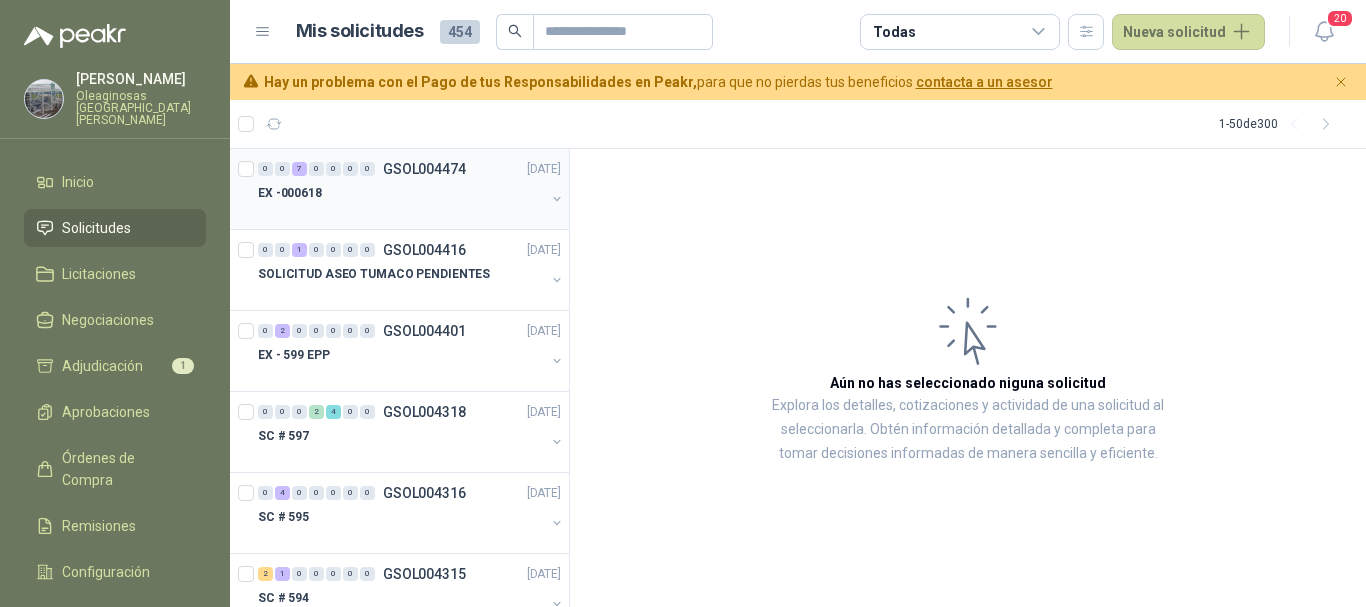 click on "EX -000618" at bounding box center [401, 193] 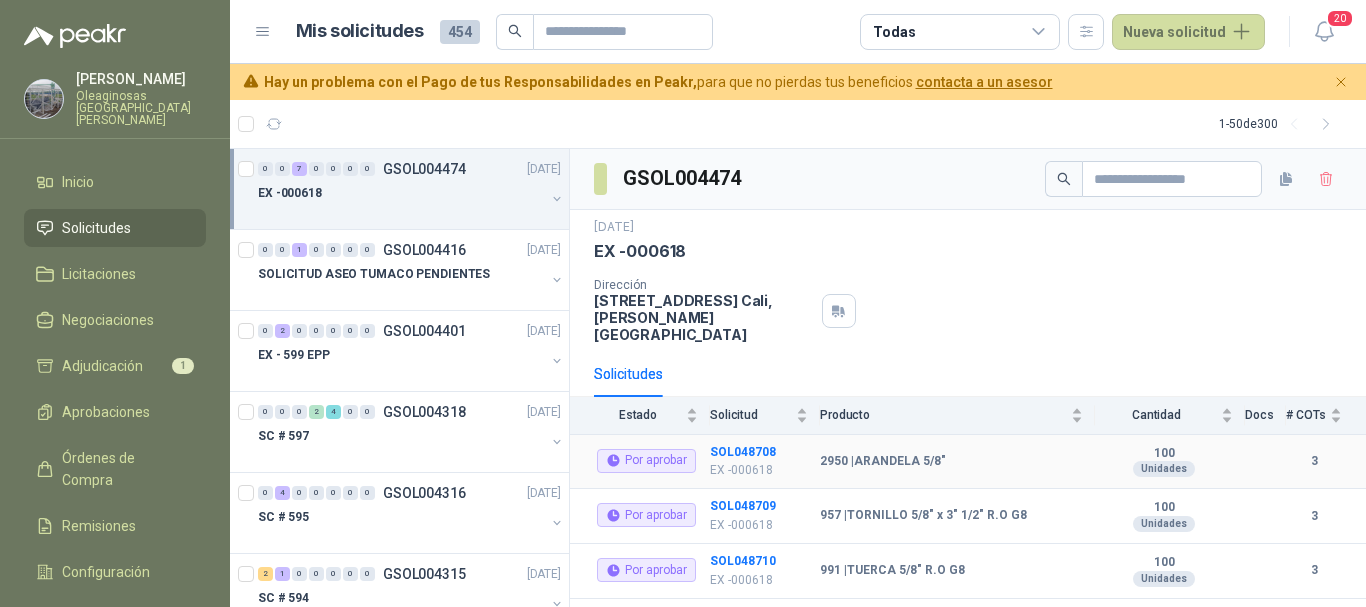 click on "SOL048708 EX -000618" at bounding box center (765, 462) 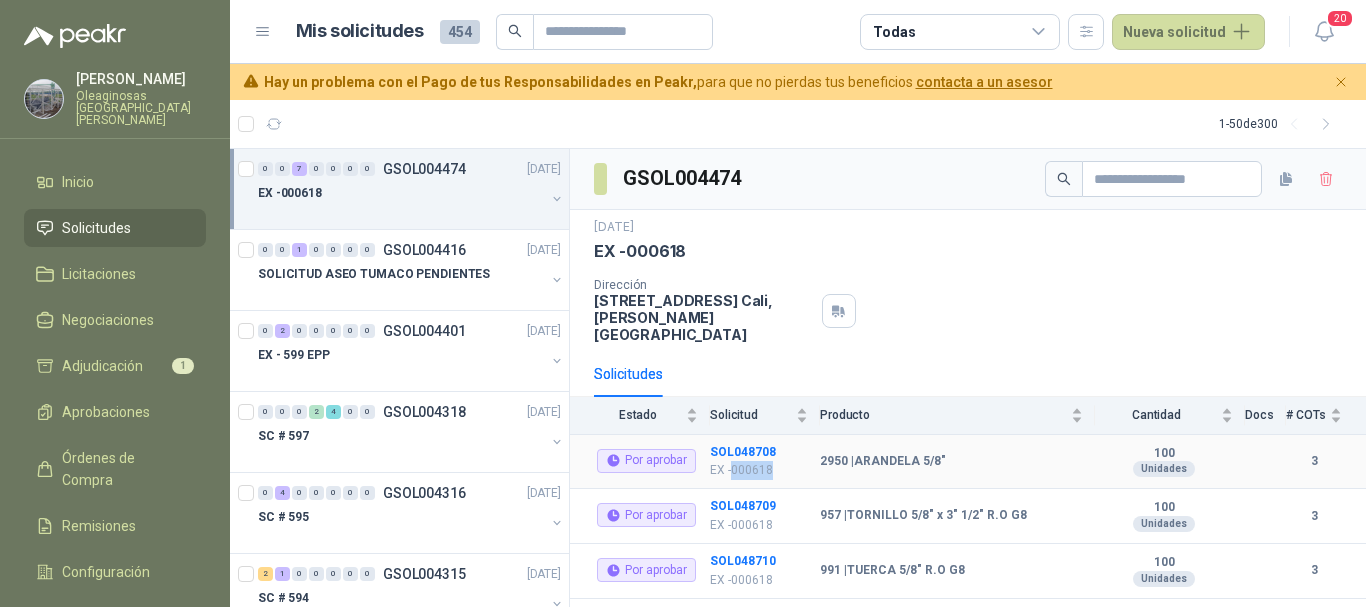 click on "EX -000618" at bounding box center [759, 470] 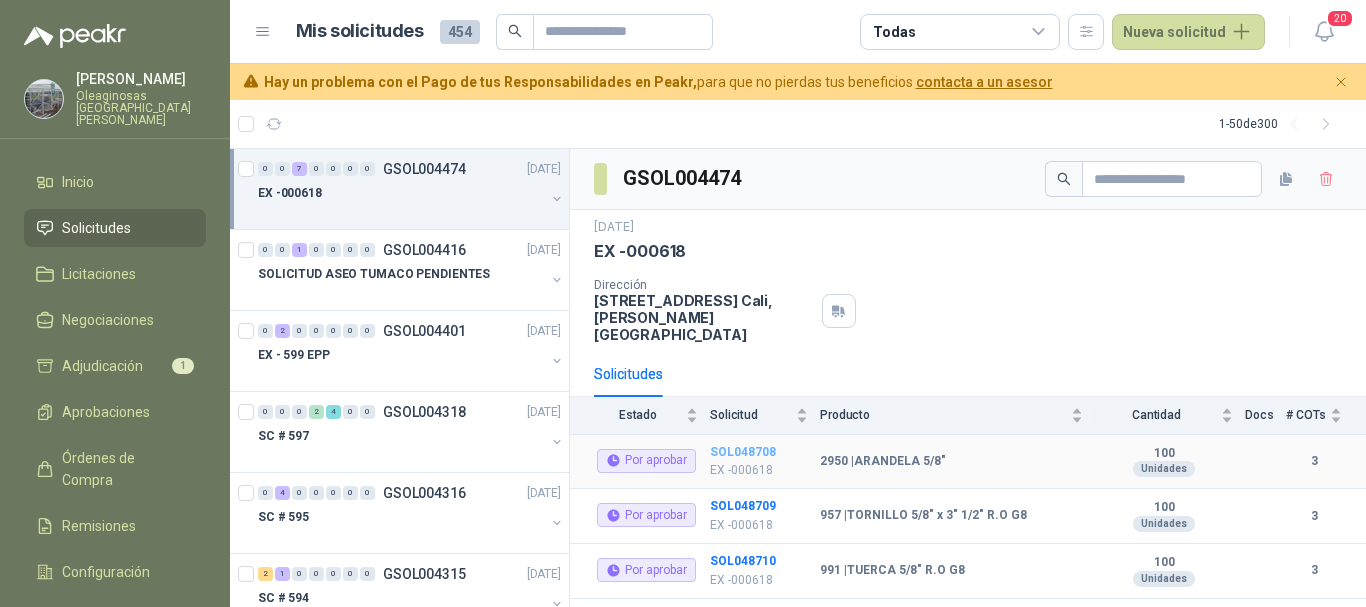 click on "SOL048708" at bounding box center (743, 452) 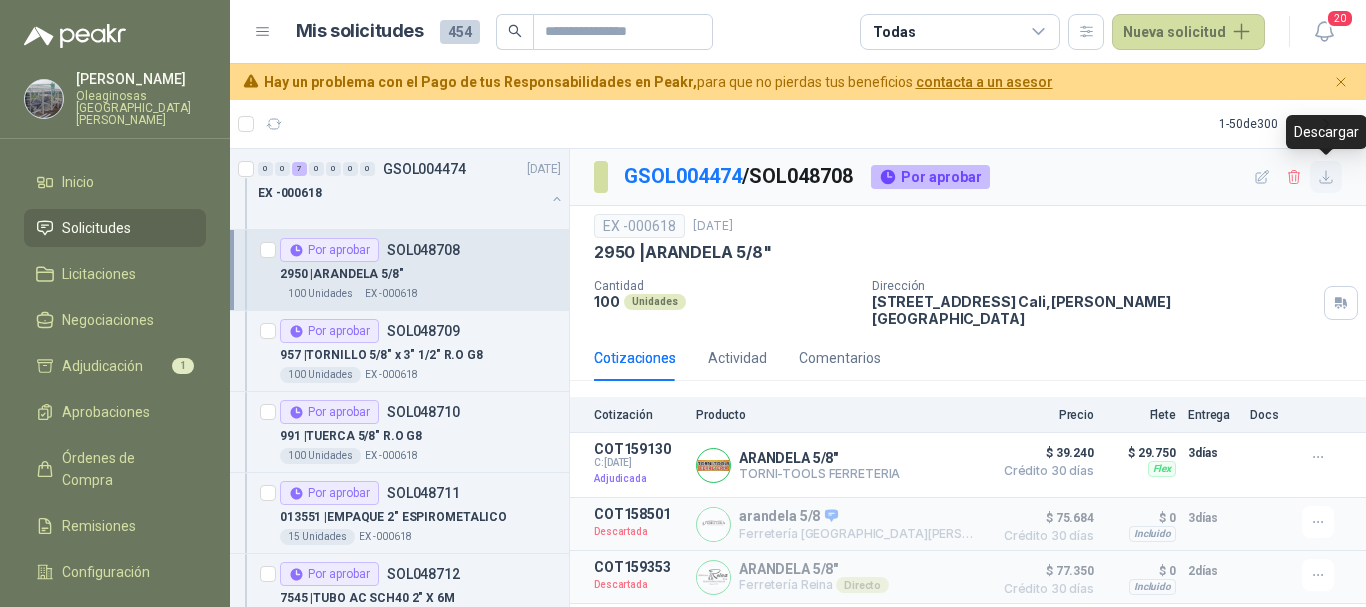 click at bounding box center (1326, 177) 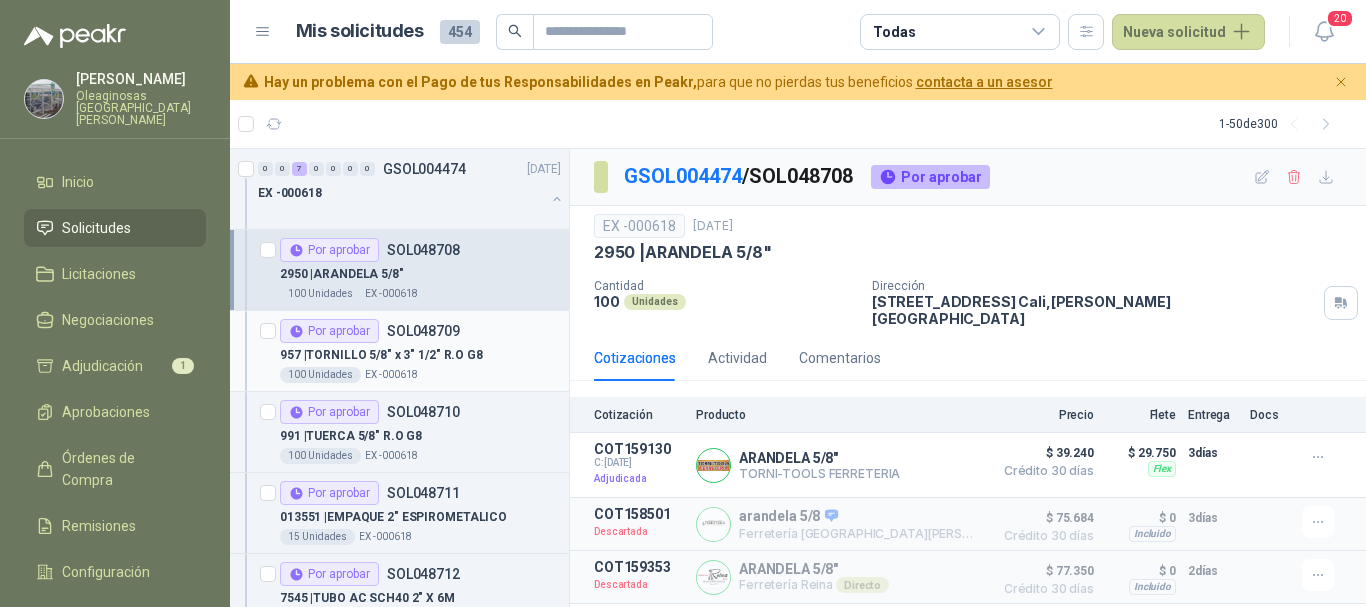 click on "EX -000618" at bounding box center (391, 375) 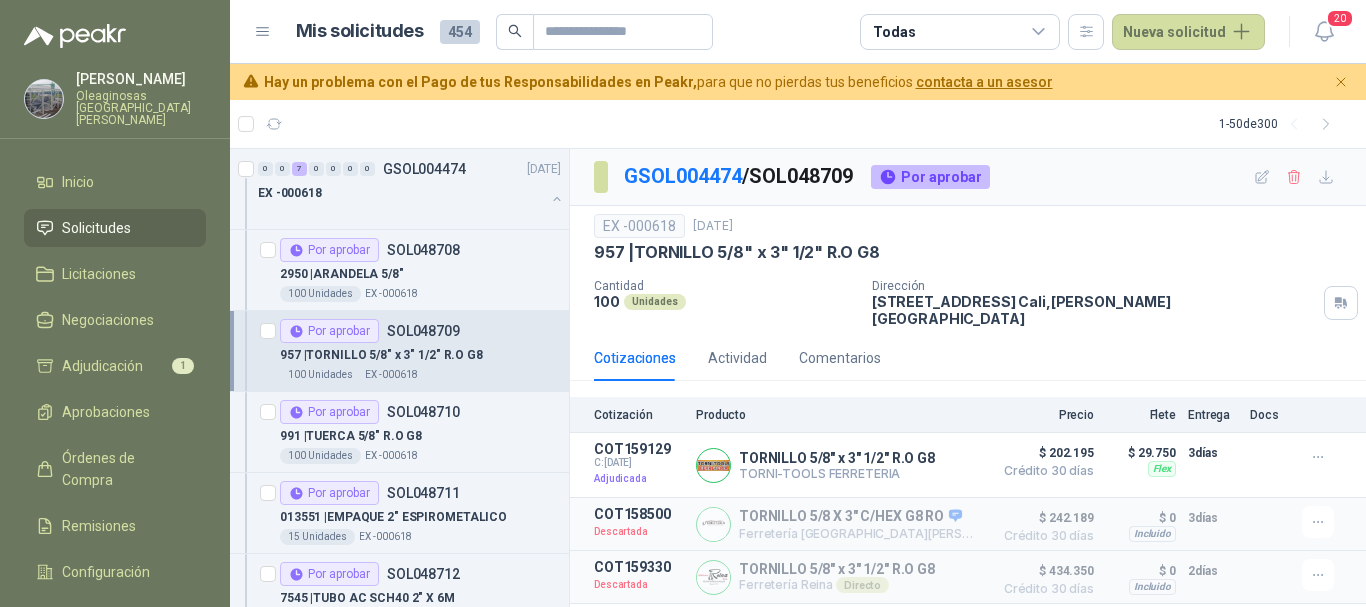 click on "Mis solicitudes 454 Todas Nueva solicitud" at bounding box center [781, 32] 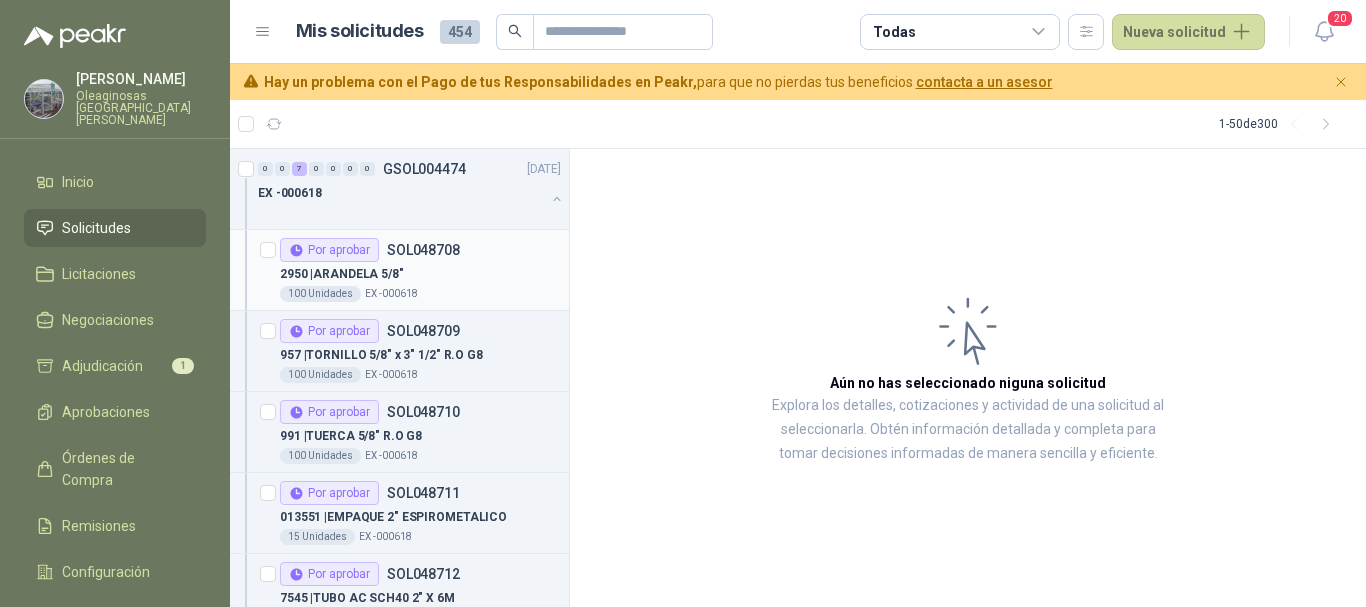 click on "2950 |  ARANDELA 5/8"" at bounding box center [420, 274] 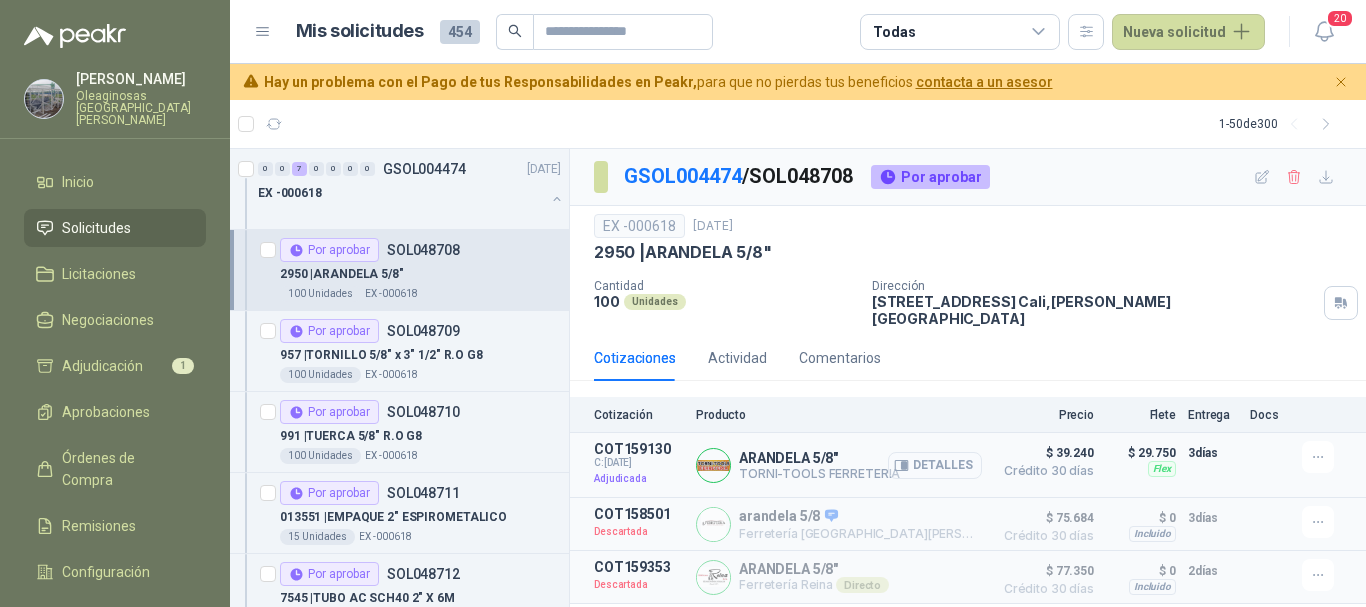 click on "Detalles" at bounding box center [935, 465] 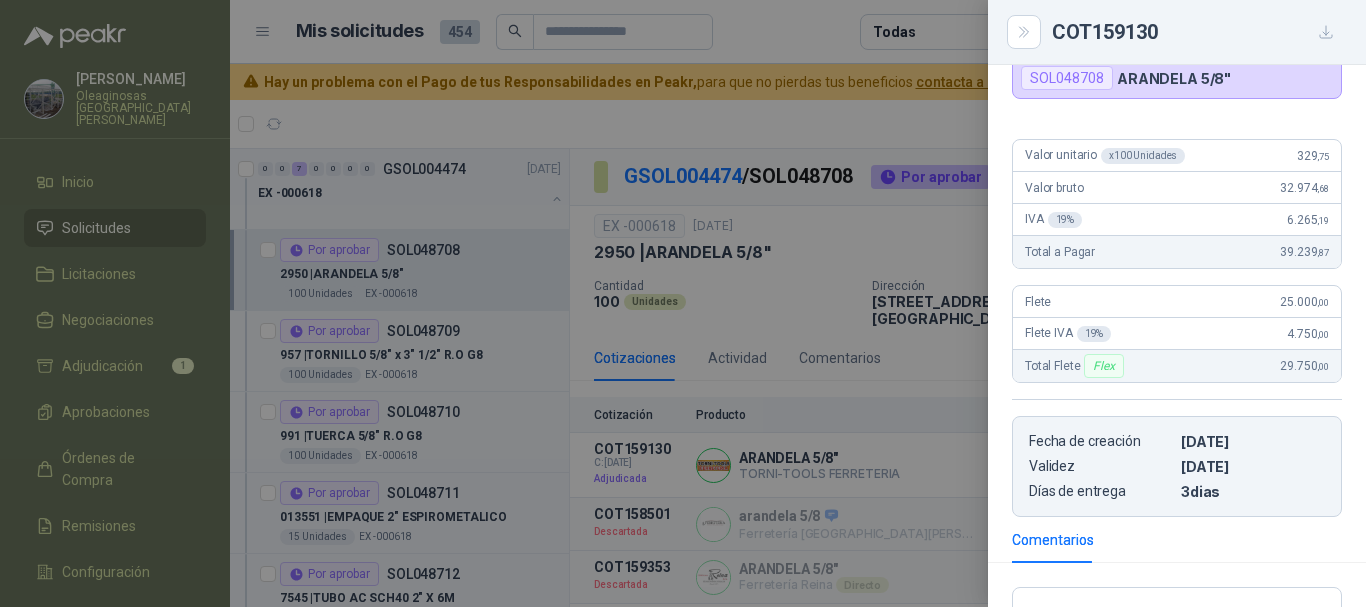 scroll, scrollTop: 100, scrollLeft: 0, axis: vertical 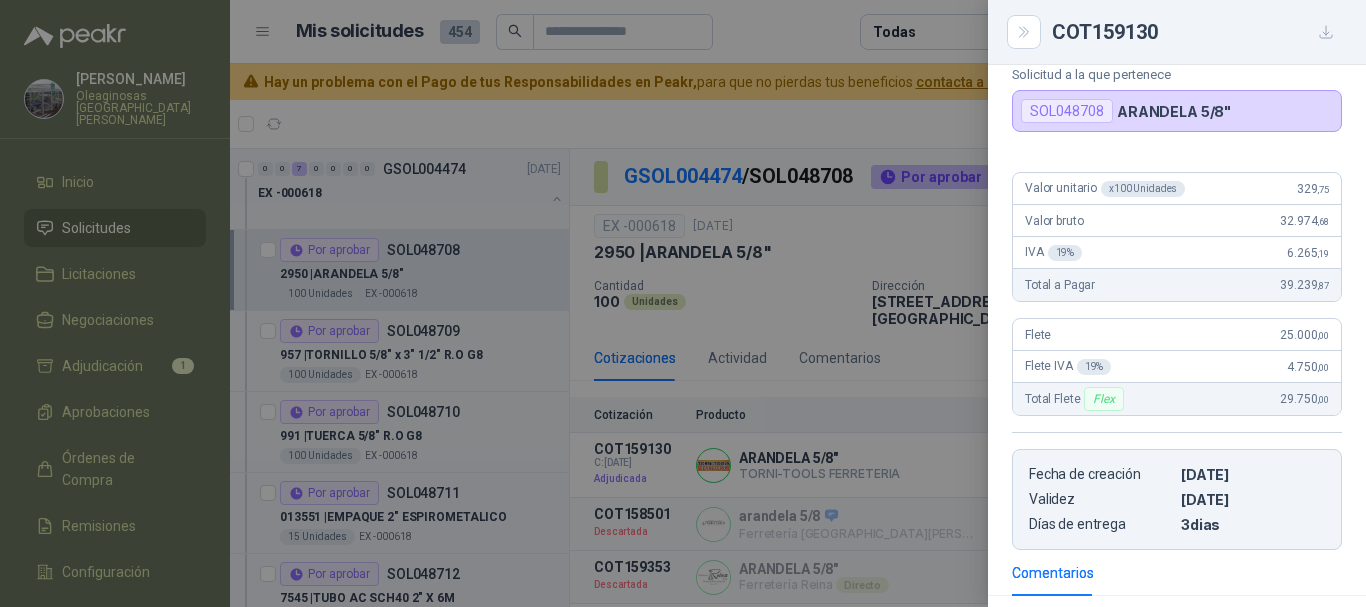 click at bounding box center (683, 303) 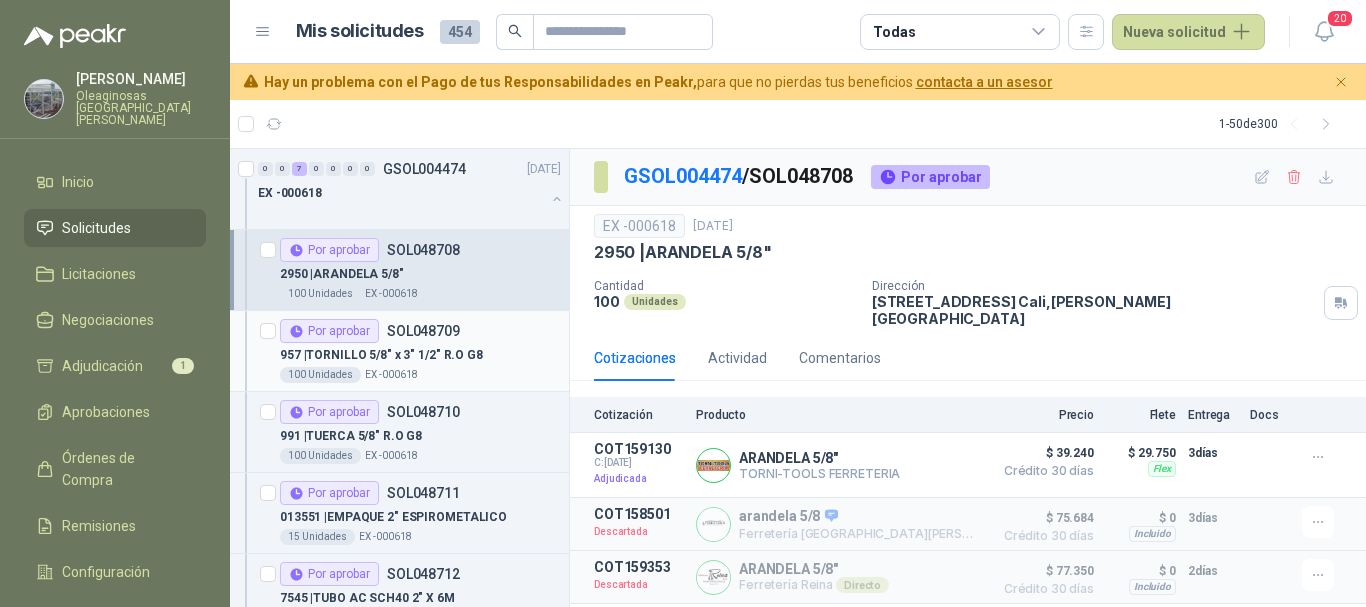 click on "957 |  TORNILLO 5/8" x 3" 1/2" R.O G8" at bounding box center [381, 355] 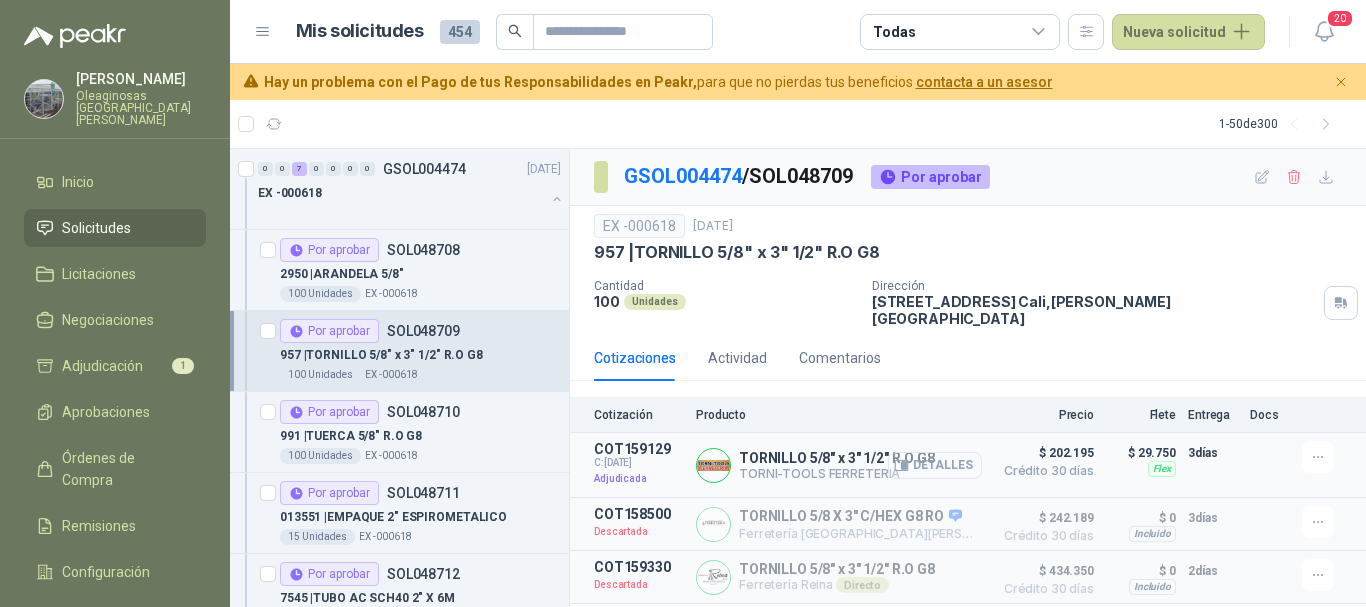 click on "Detalles" at bounding box center [935, 465] 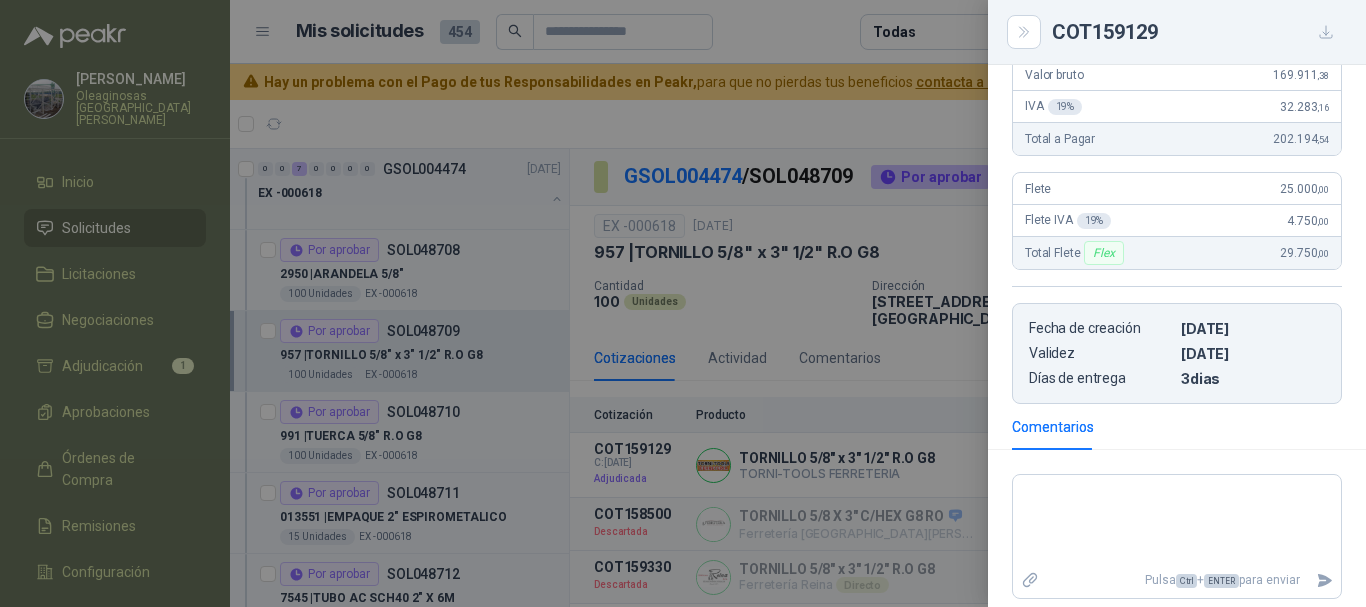 scroll, scrollTop: 200, scrollLeft: 0, axis: vertical 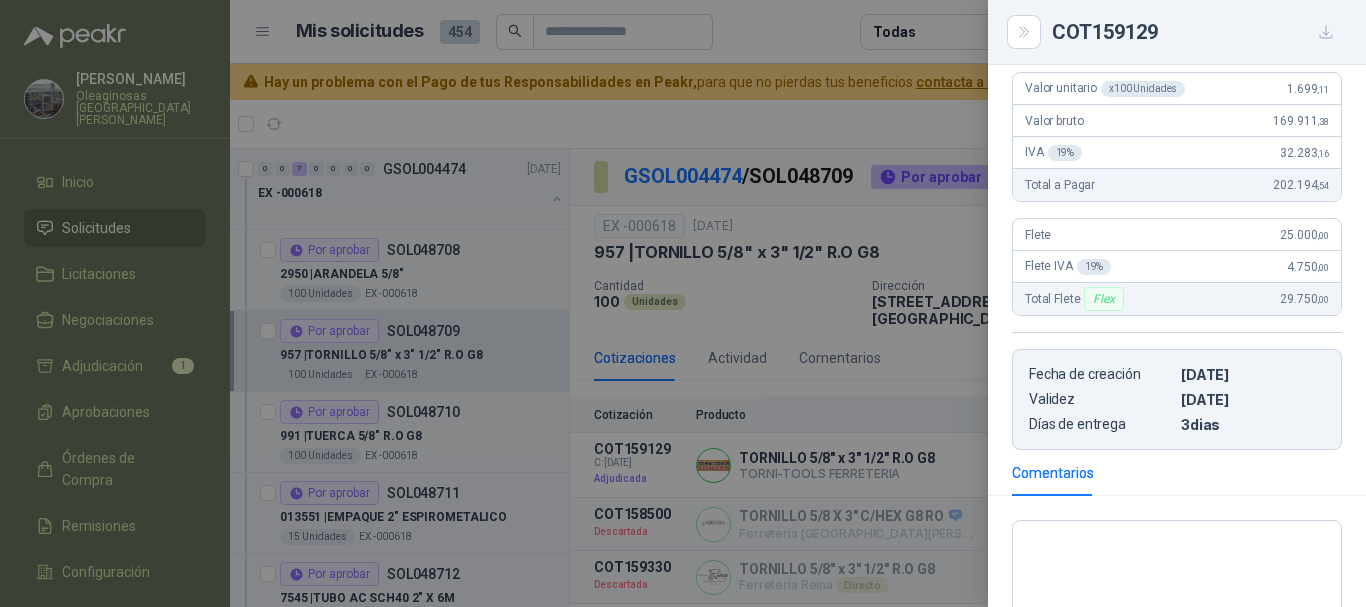 click at bounding box center (683, 303) 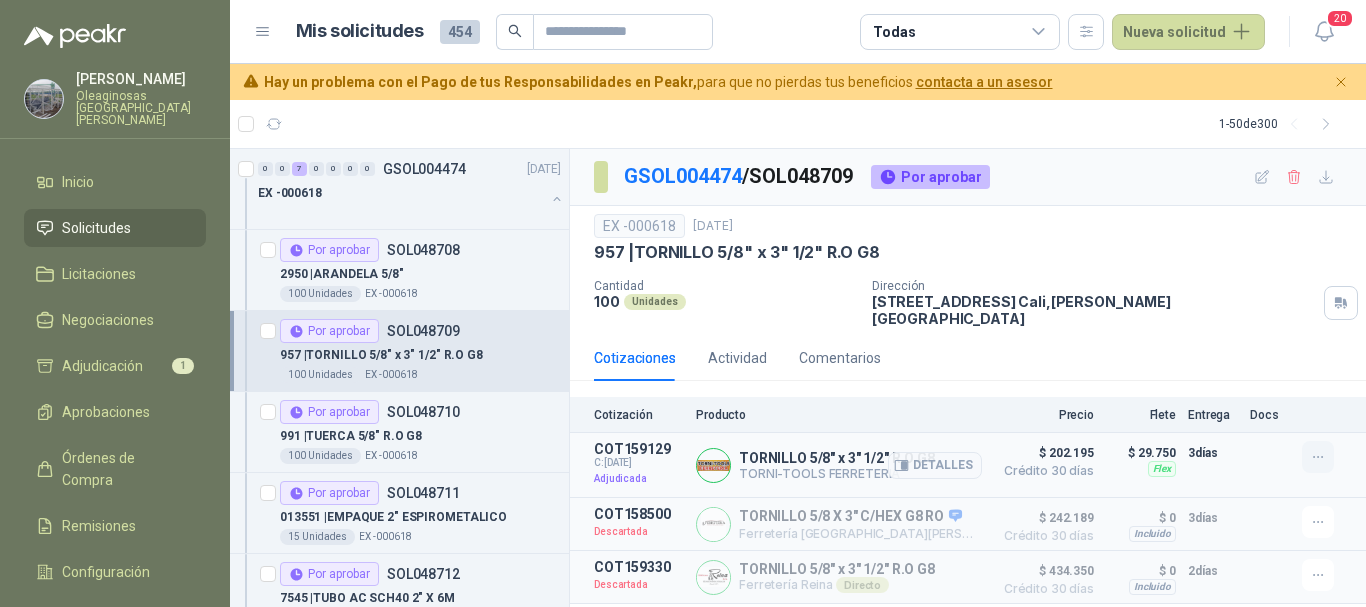 click 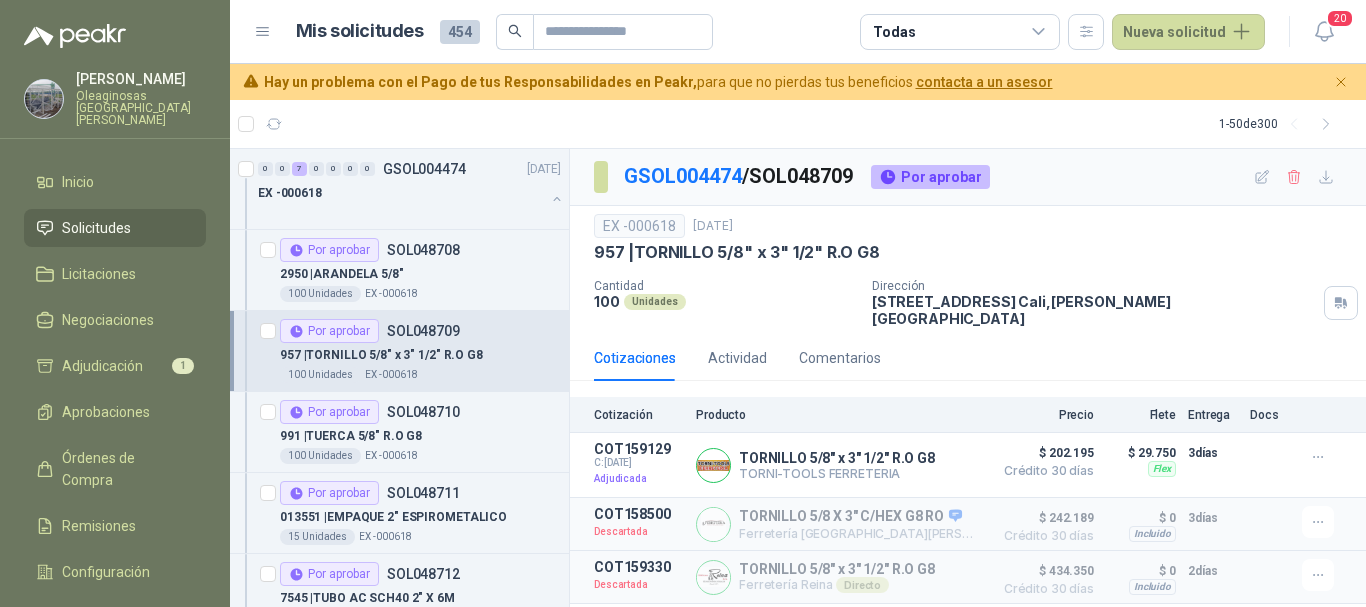 click on "1 - 50  de  300" at bounding box center (798, 124) 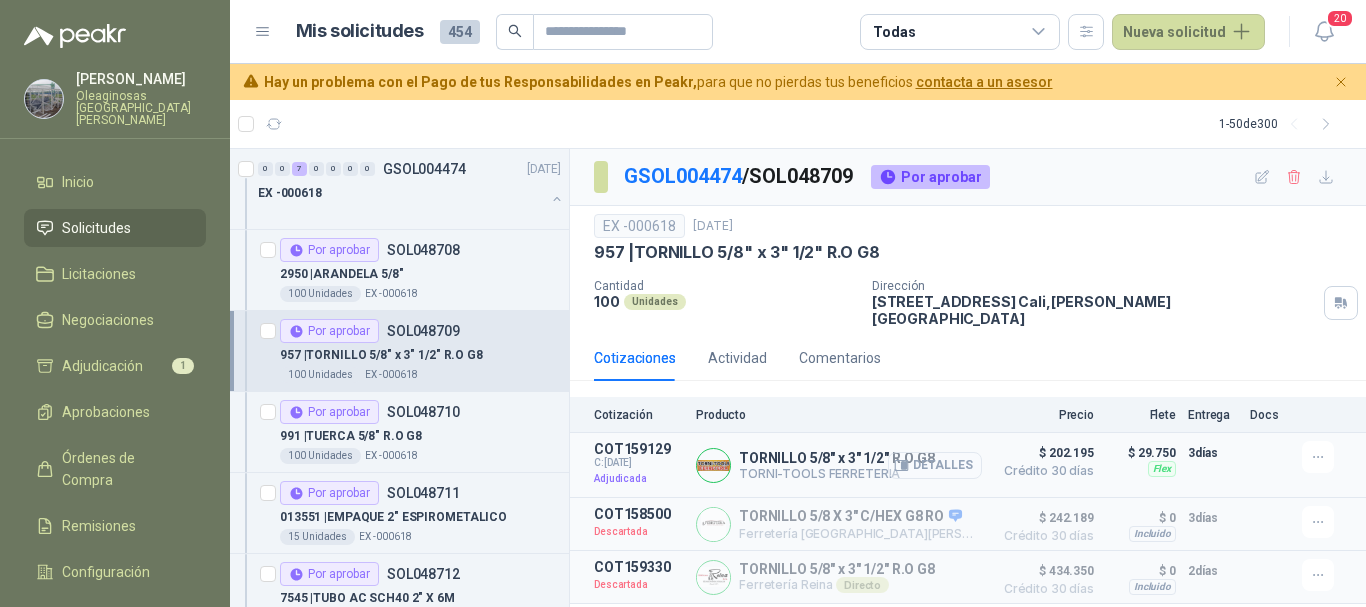 click on "Detalles" at bounding box center (935, 465) 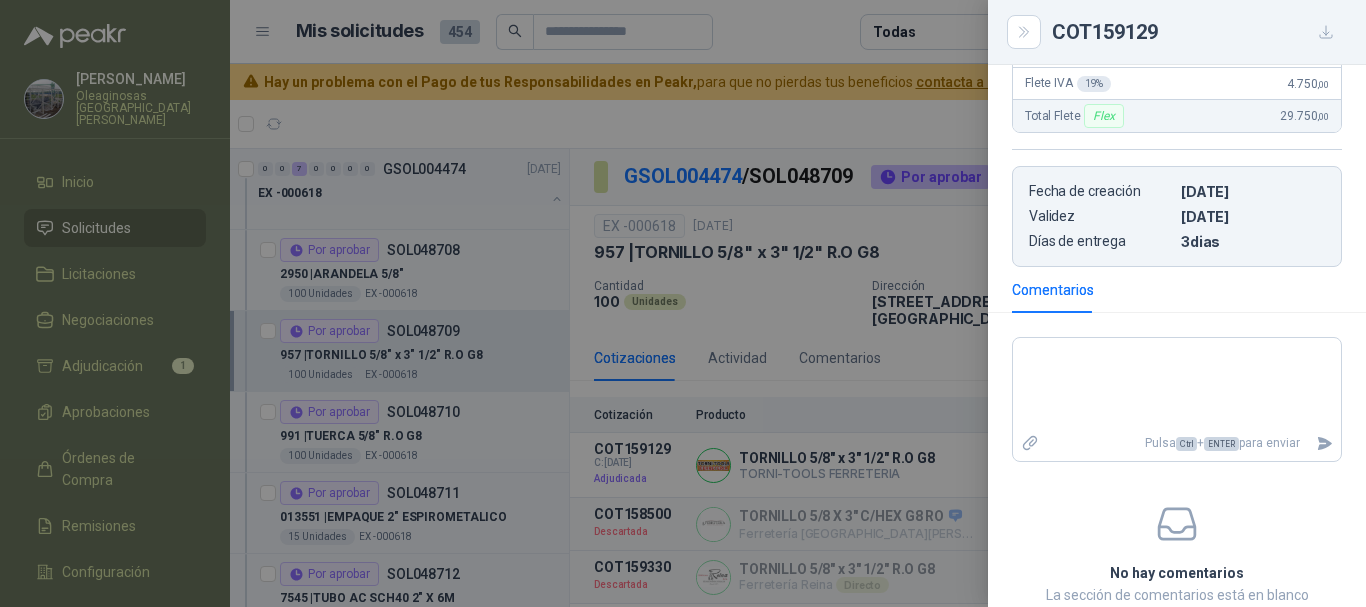 scroll, scrollTop: 400, scrollLeft: 0, axis: vertical 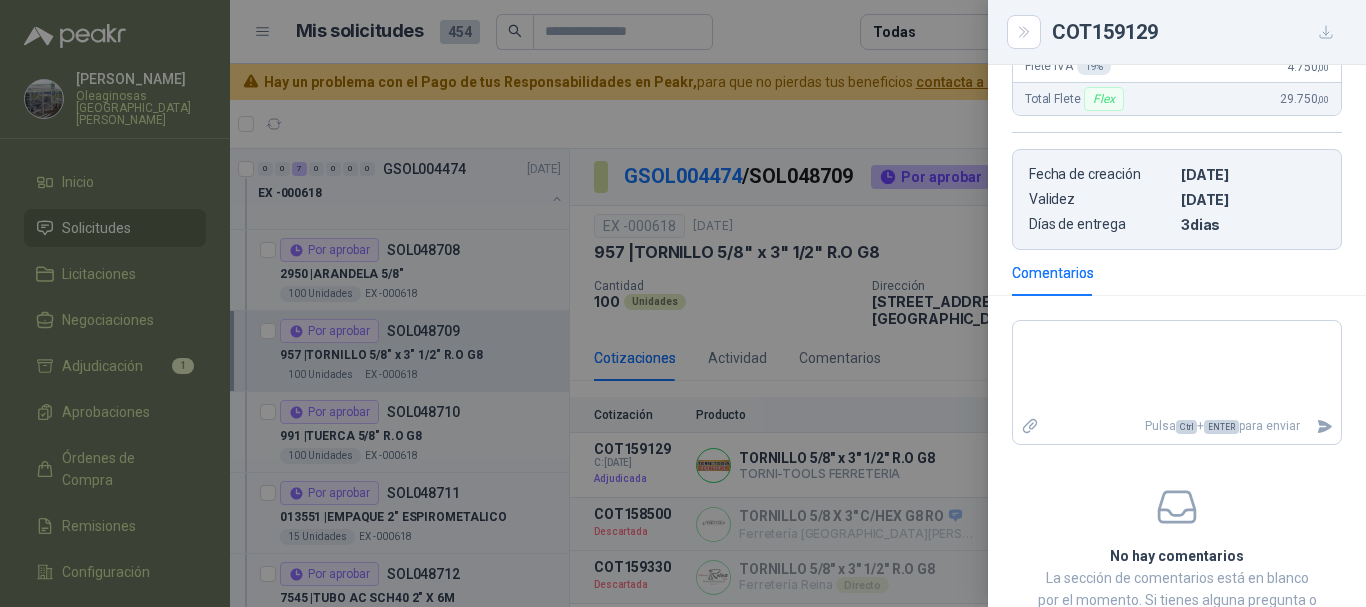 click at bounding box center [683, 303] 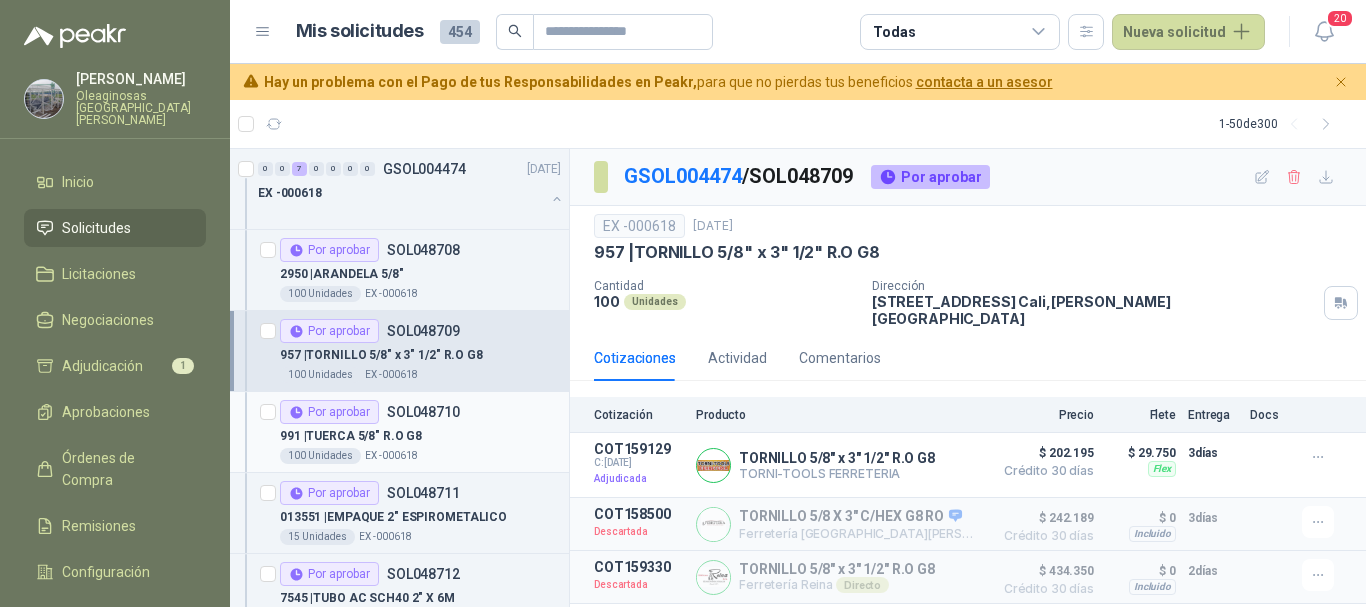 click on "991 |  TUERCA 5/8" R.O G8" at bounding box center (420, 436) 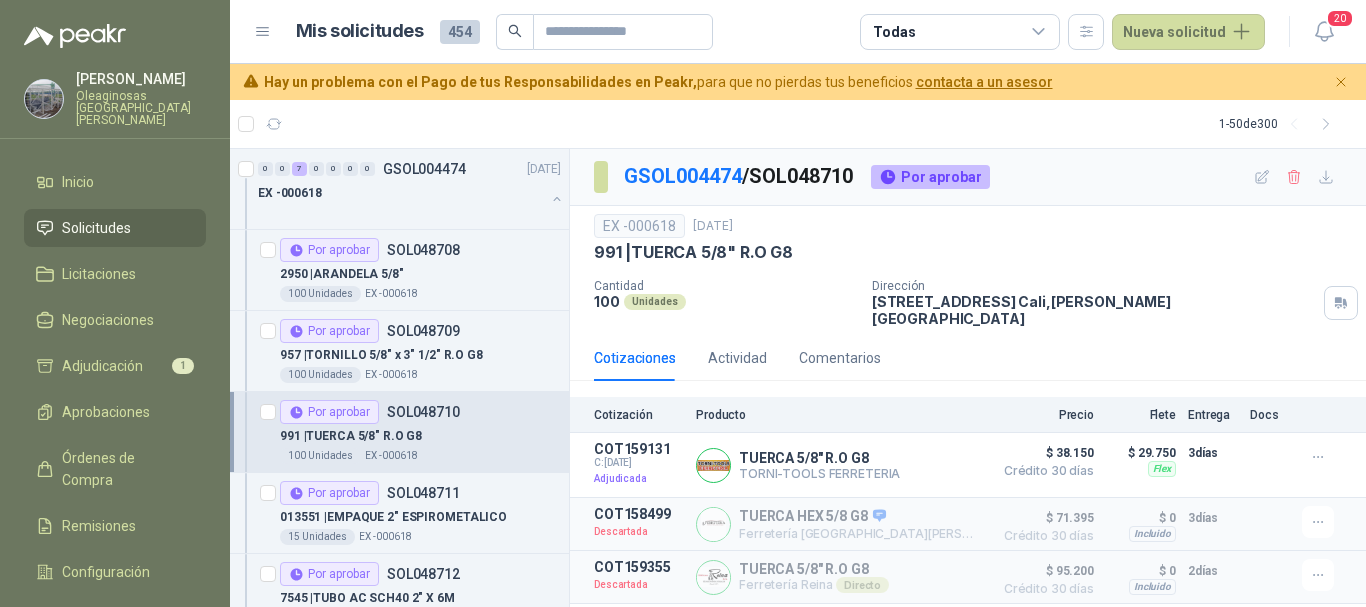click on "Mis solicitudes 454 Todas Nueva solicitud" at bounding box center [781, 32] 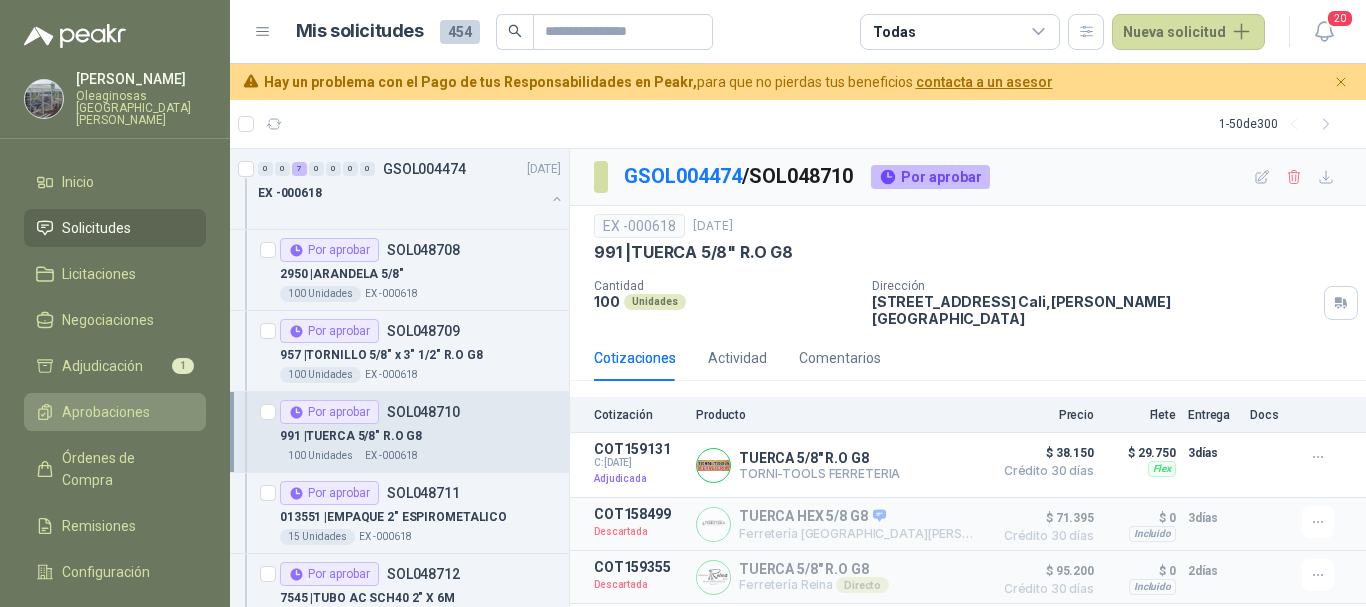 click on "Aprobaciones" at bounding box center (106, 412) 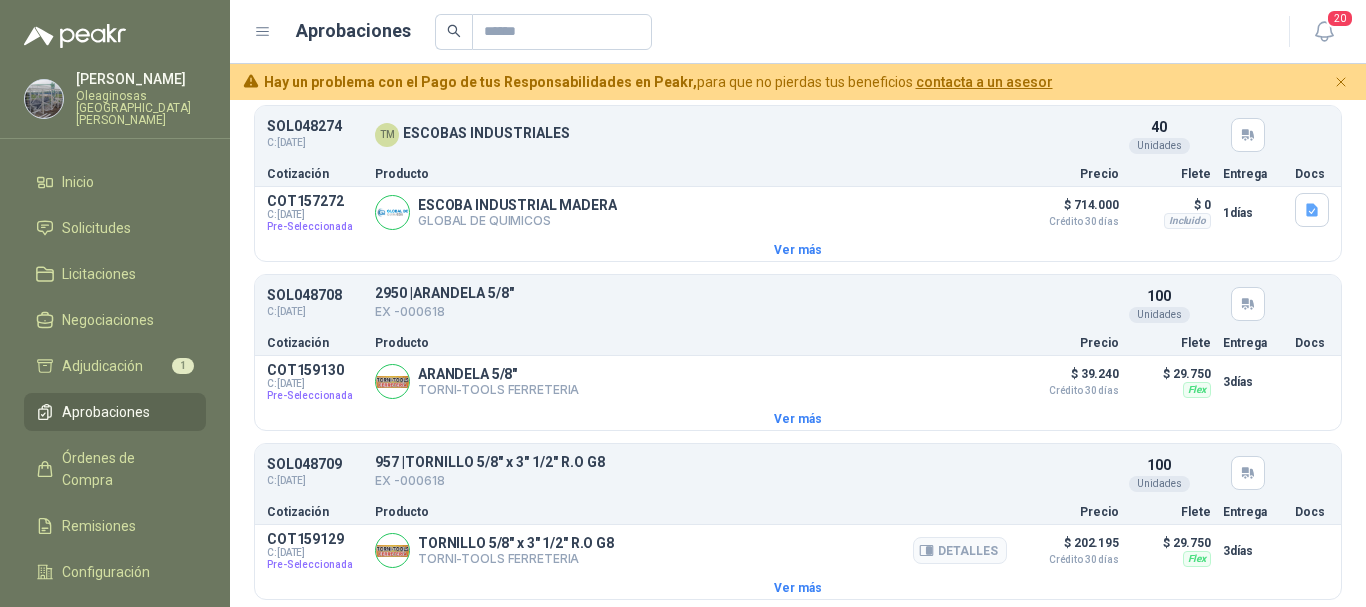 scroll, scrollTop: 0, scrollLeft: 0, axis: both 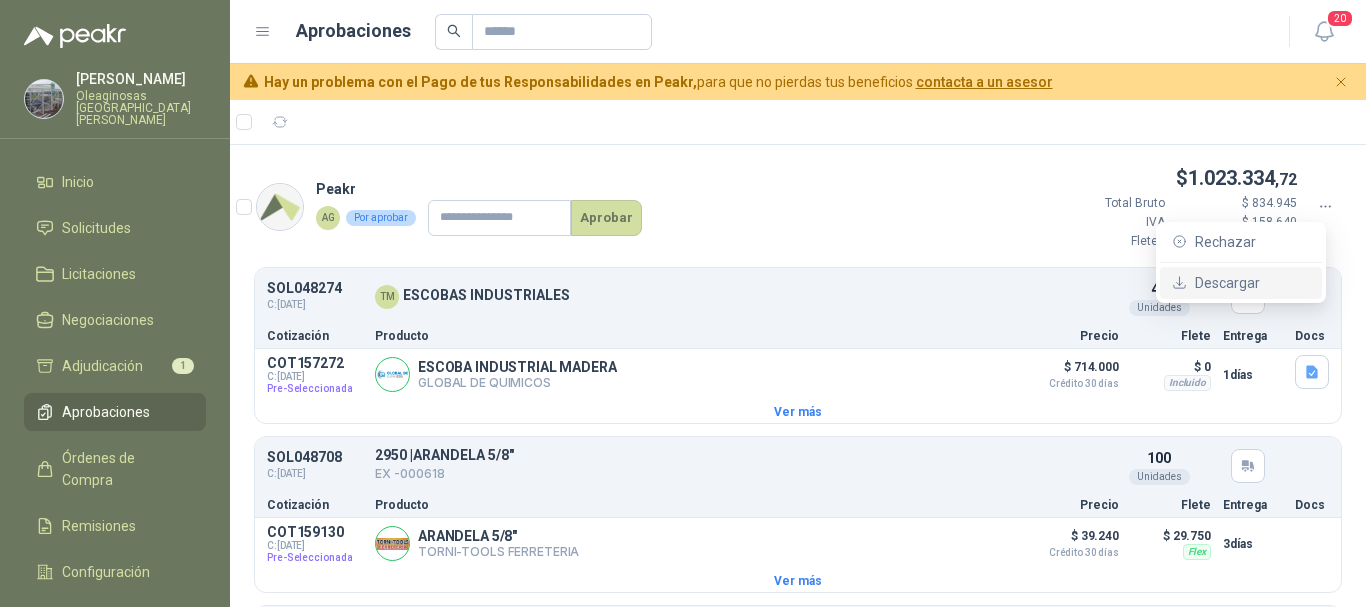 click on "Descargar" at bounding box center (1252, 283) 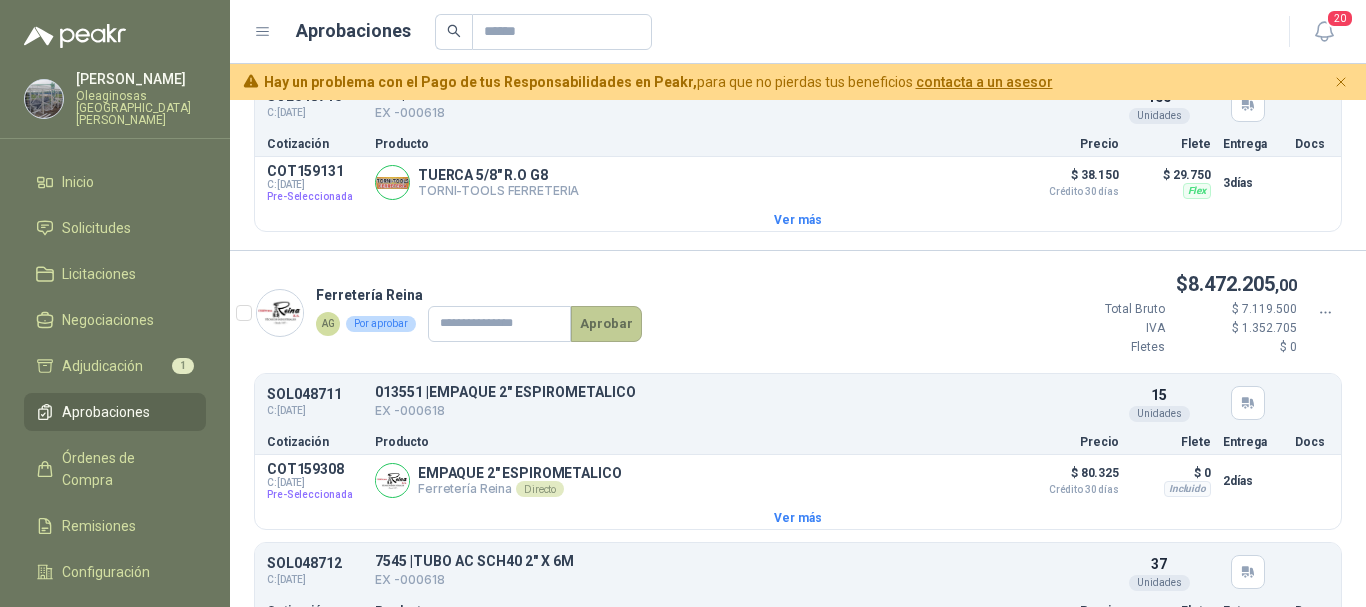 scroll, scrollTop: 700, scrollLeft: 0, axis: vertical 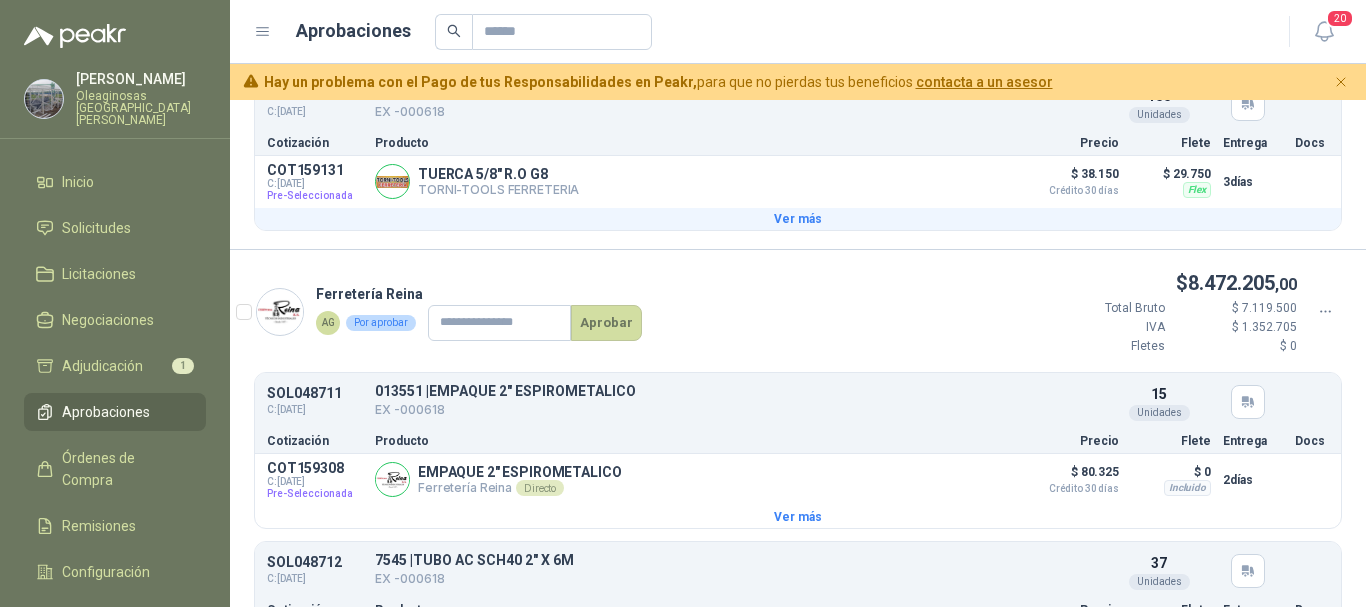 click on "Ver más" at bounding box center [798, 219] 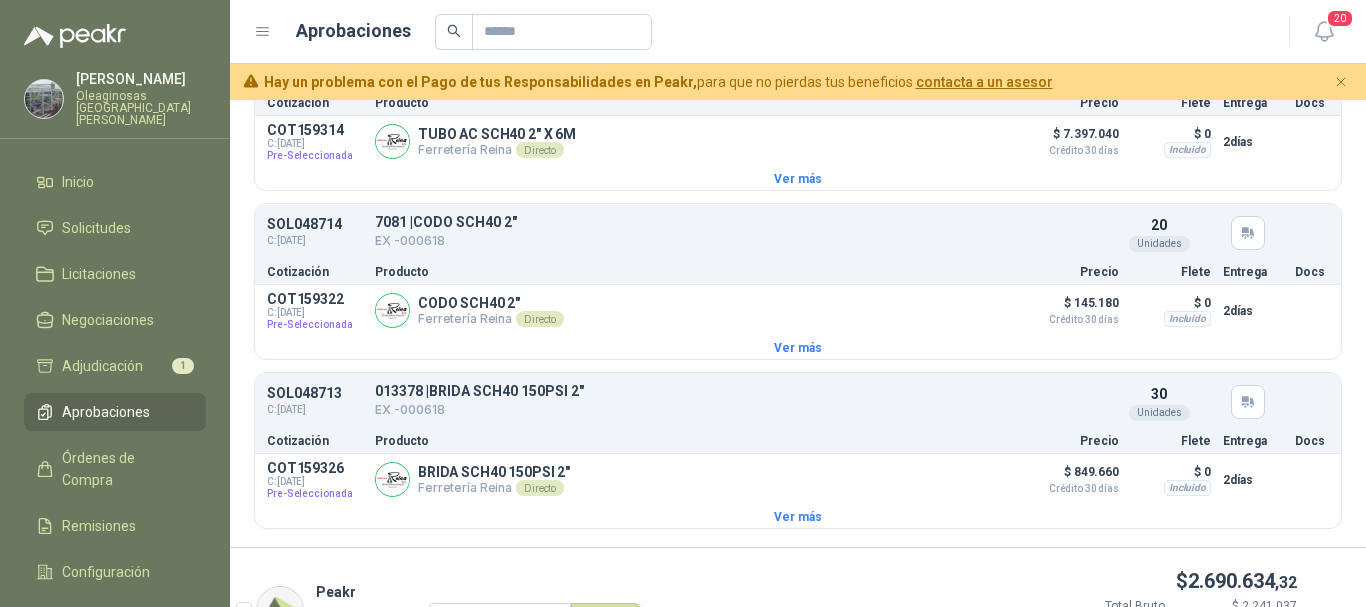 scroll, scrollTop: 1303, scrollLeft: 0, axis: vertical 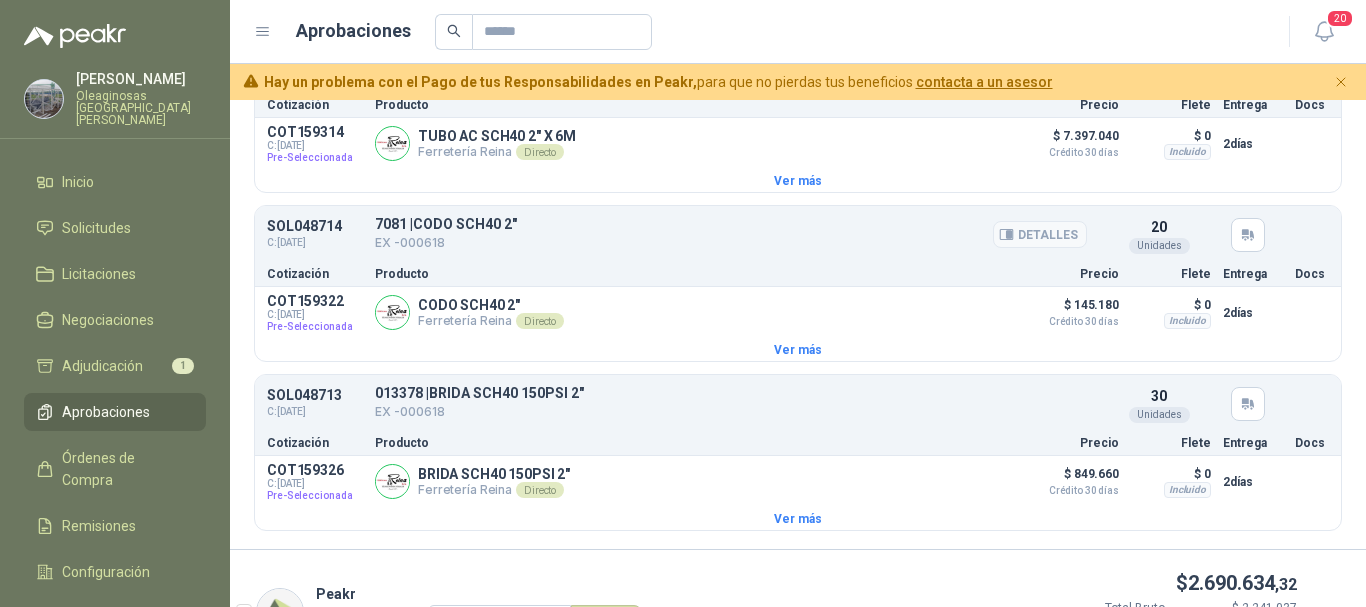 click on "7081 |  CODO SCH40 2" EX -000618" at bounding box center [731, 235] 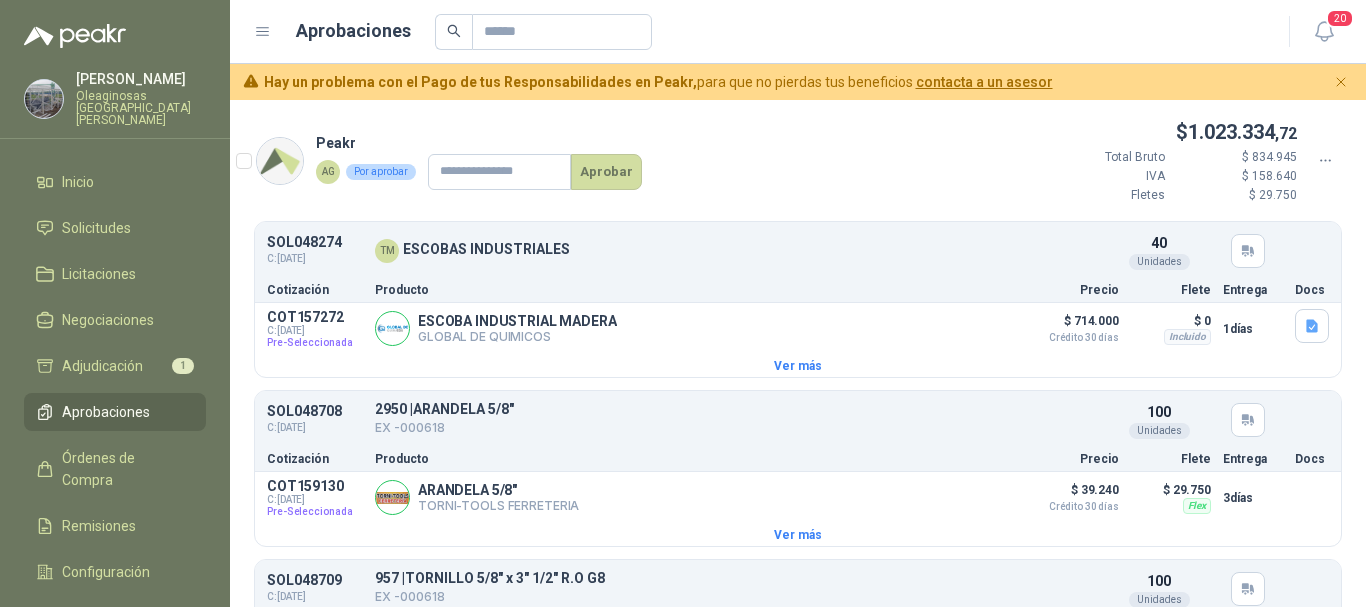 scroll, scrollTop: 0, scrollLeft: 0, axis: both 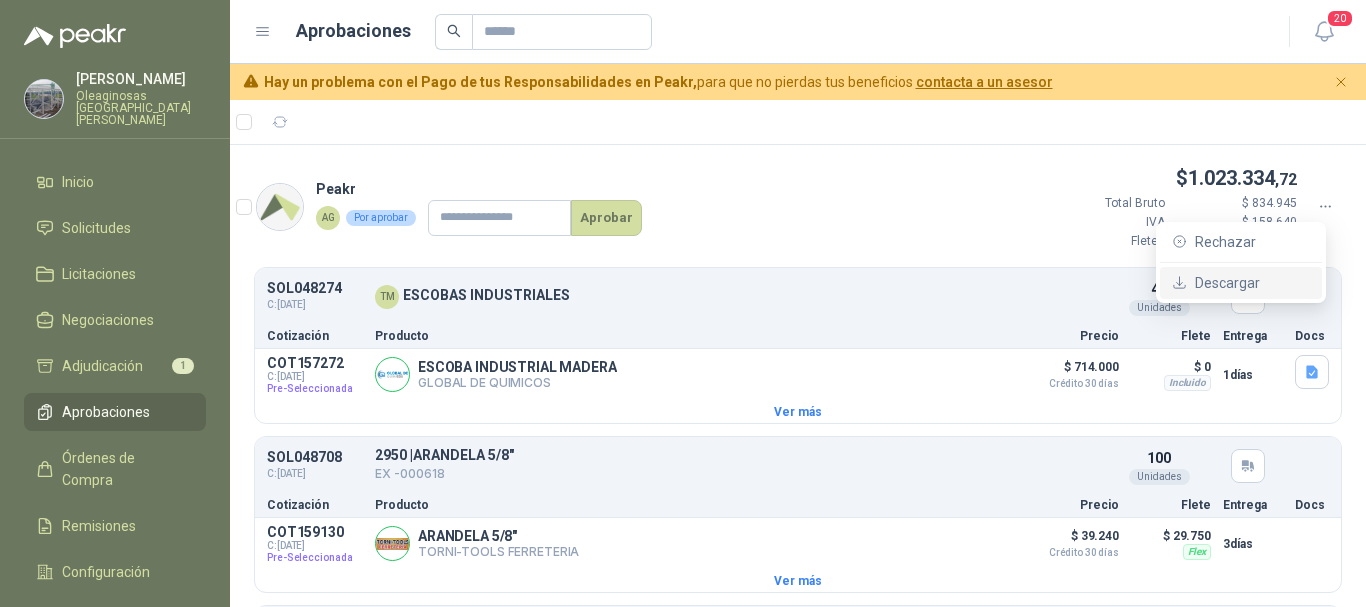 click on "Descargar" at bounding box center [1252, 283] 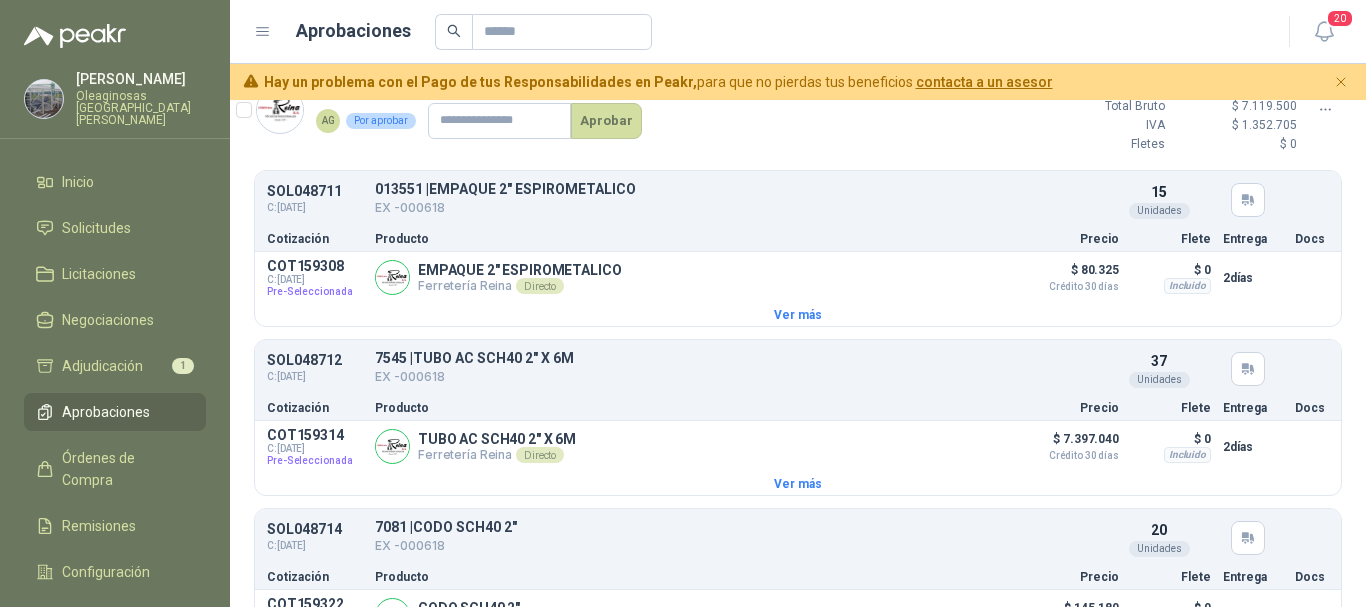 scroll, scrollTop: 900, scrollLeft: 0, axis: vertical 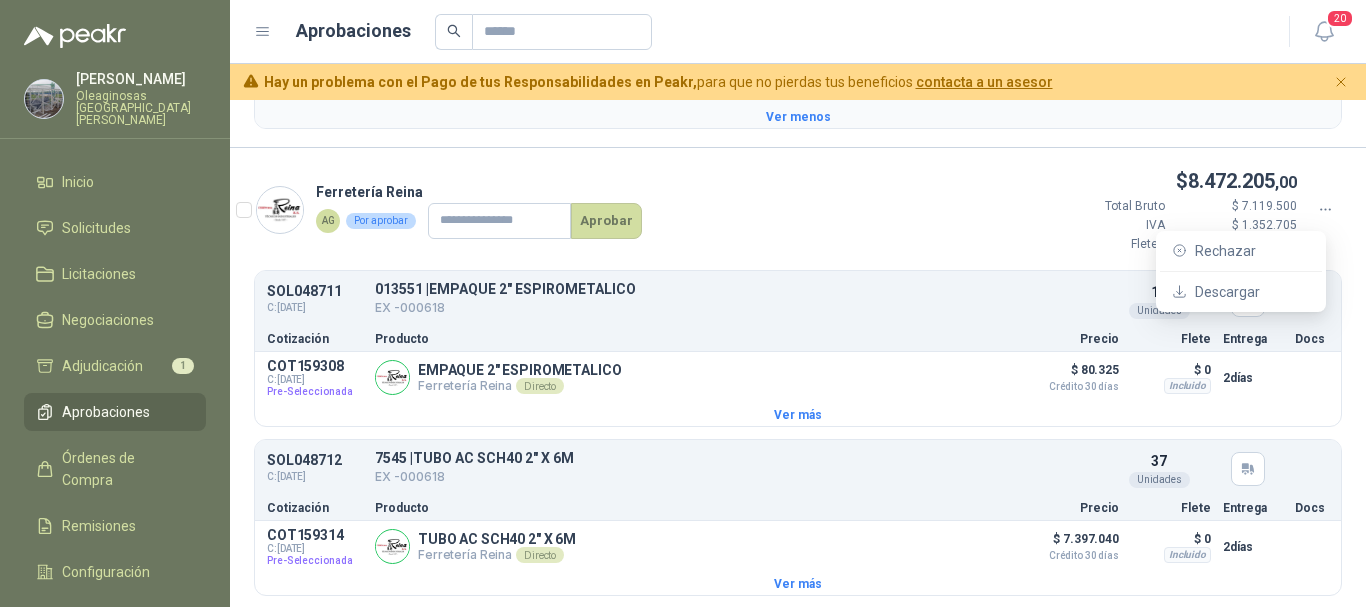 click 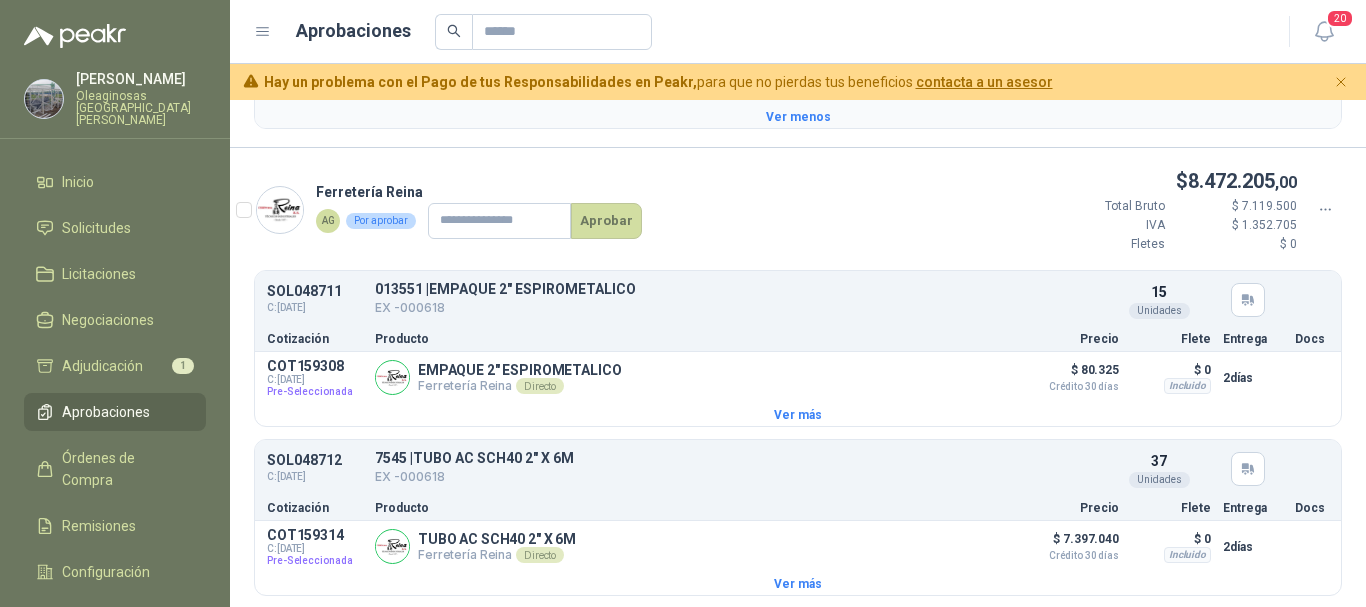click on "Ferretería Reina   AG Por aprobar   Aprobar $  8.472.205 ,00 Total Bruto $ 7.119.500 IVA $ 1.352.705 [PERSON_NAME] $ 0" at bounding box center (798, 218) 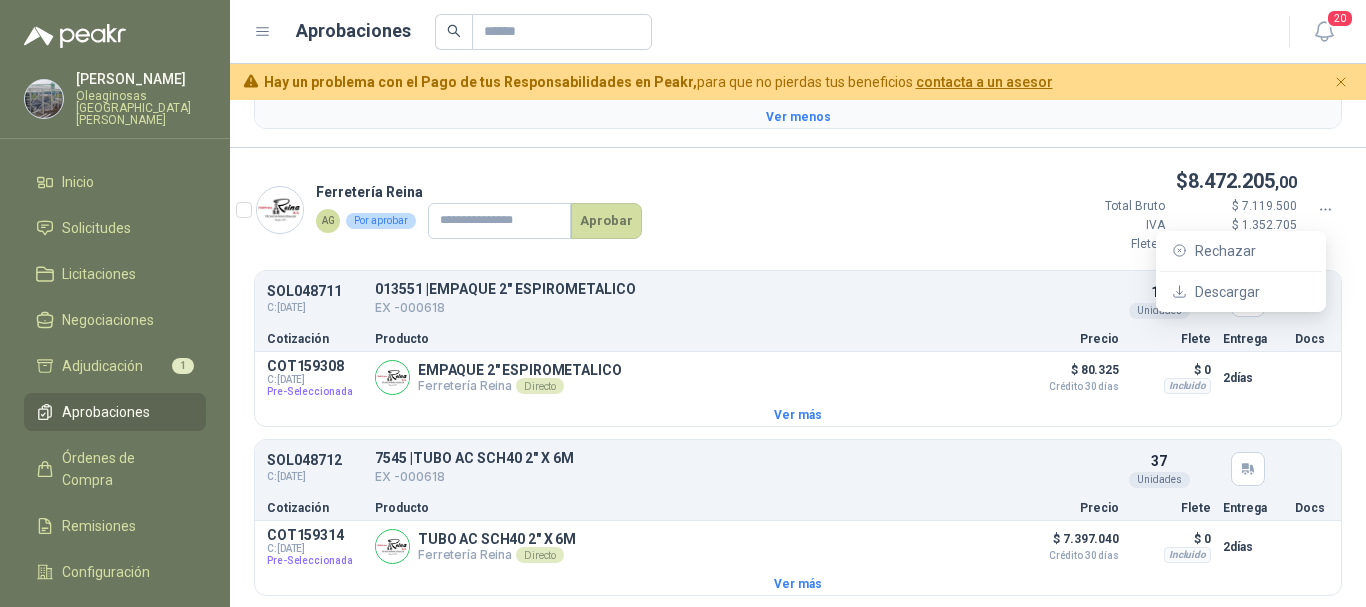 click 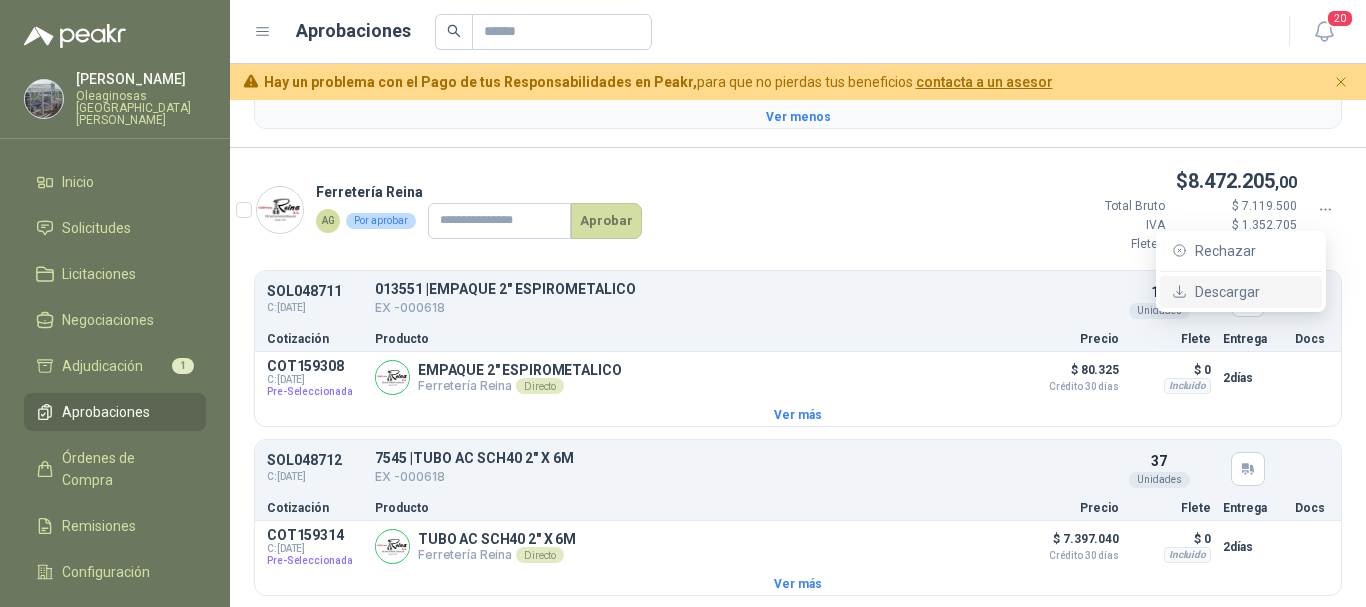 click on "Descargar" at bounding box center (1241, 292) 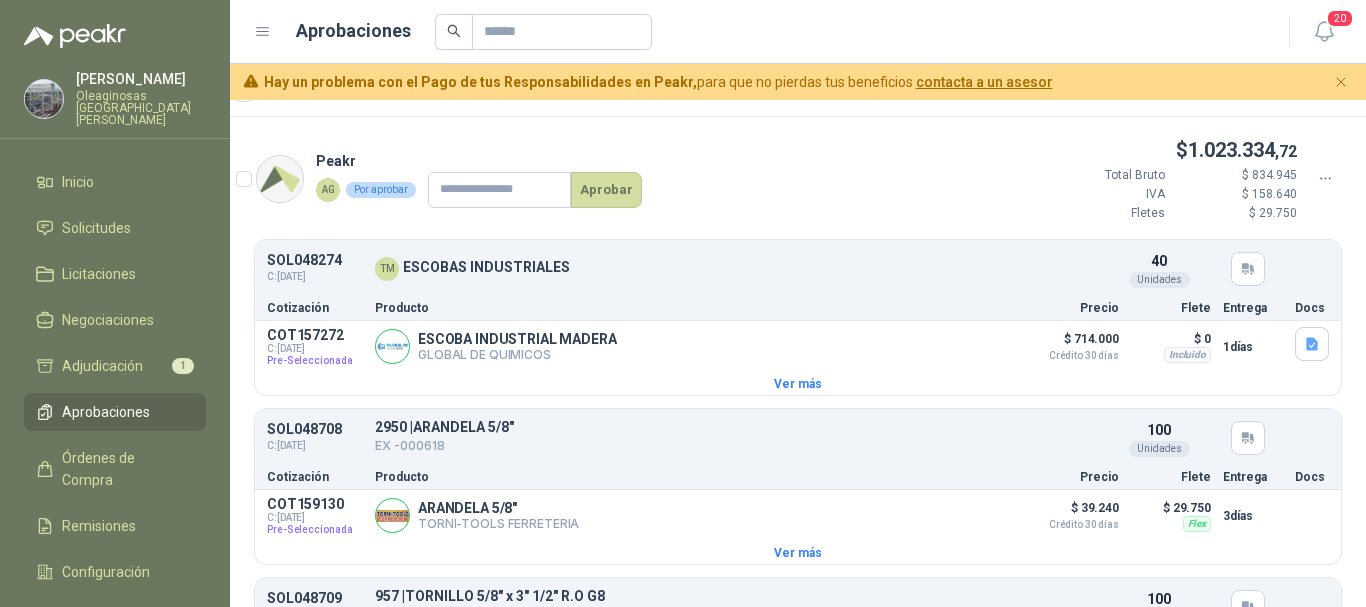 scroll, scrollTop: 0, scrollLeft: 0, axis: both 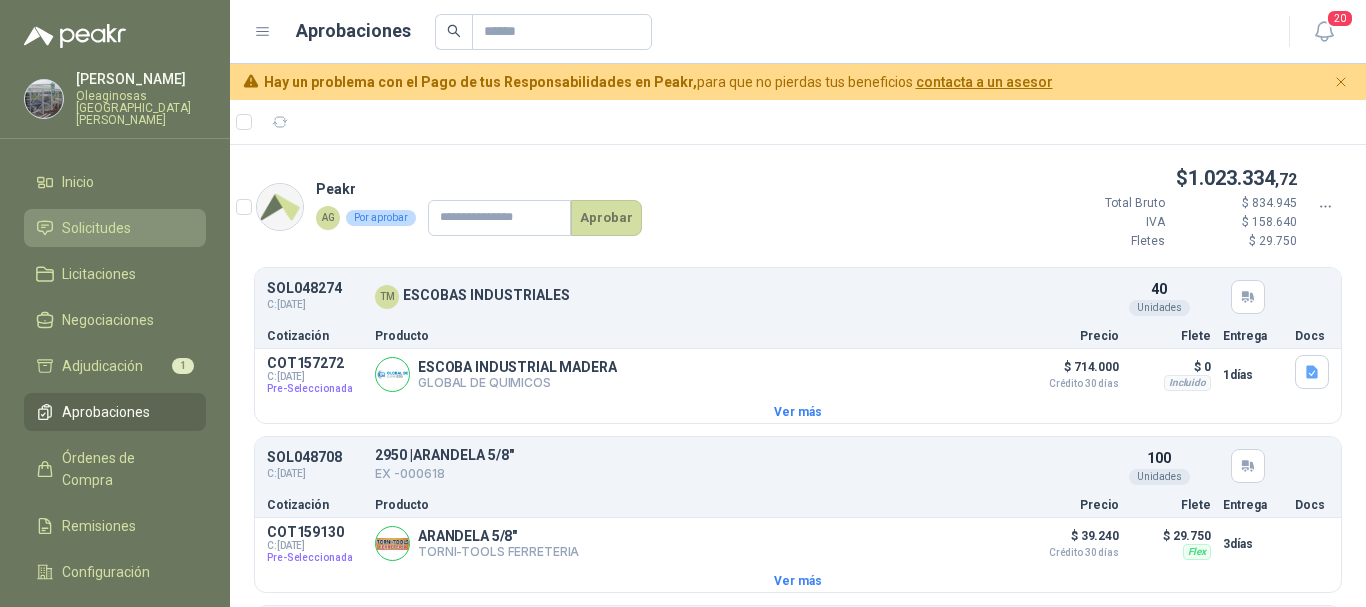 click on "Solicitudes" at bounding box center [96, 228] 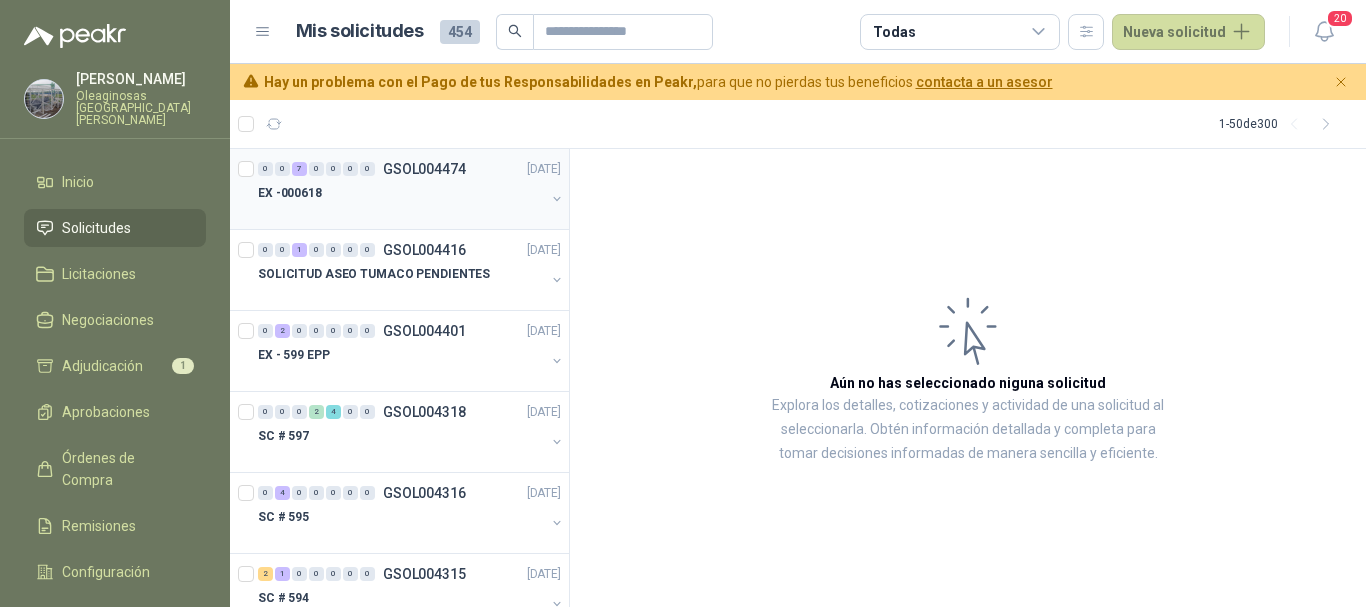 click on "EX -000618" at bounding box center (401, 193) 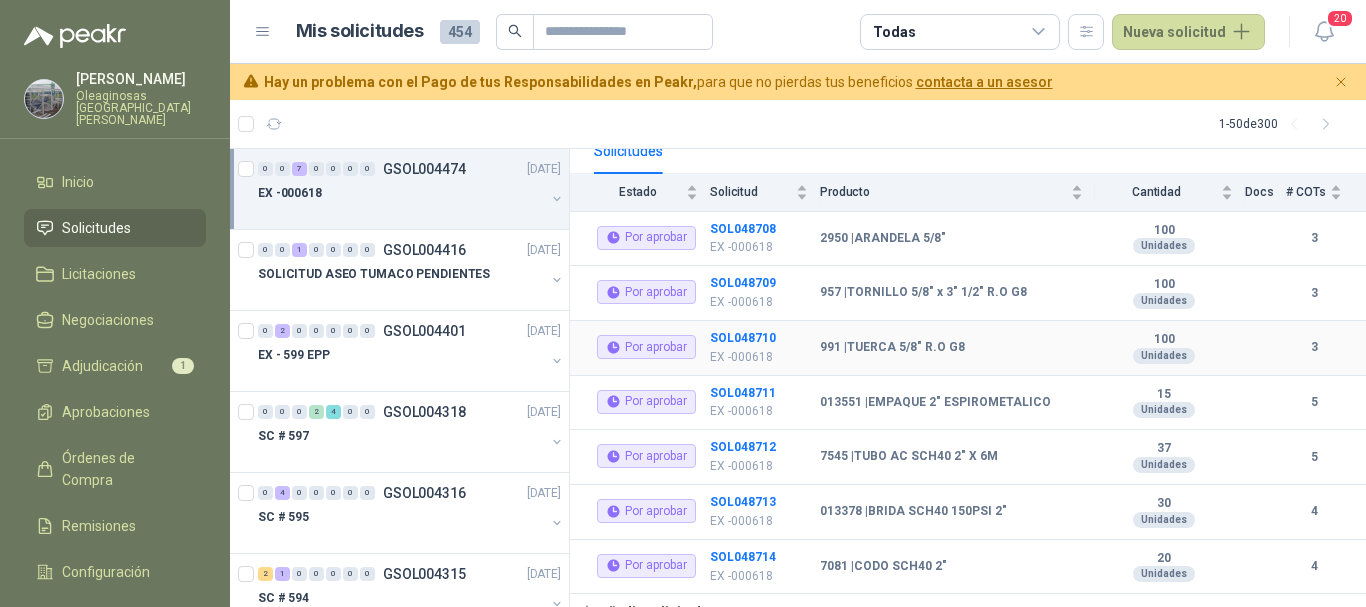 scroll, scrollTop: 227, scrollLeft: 0, axis: vertical 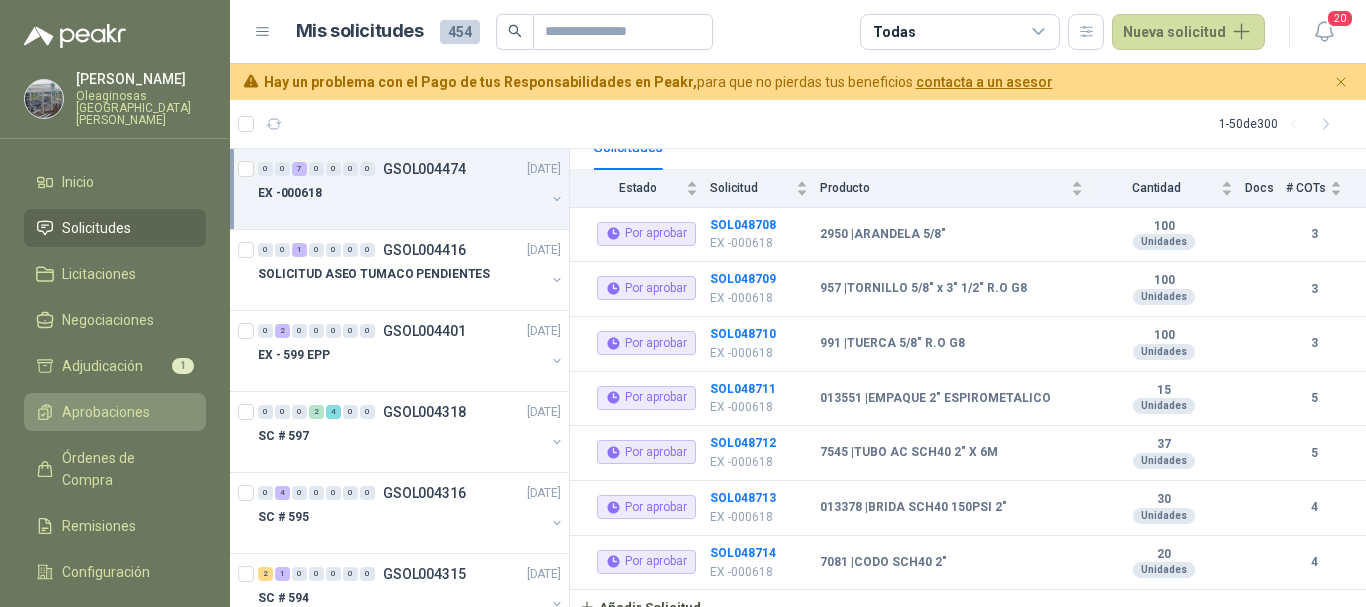 click on "Aprobaciones" at bounding box center (106, 412) 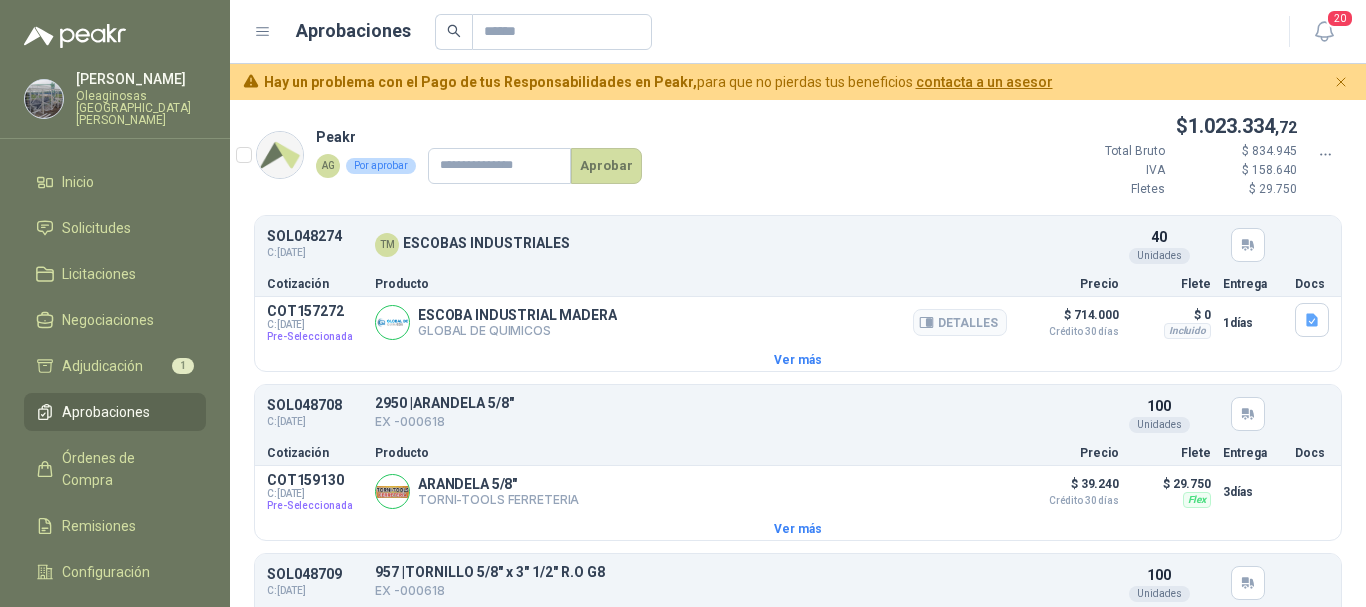 scroll, scrollTop: 100, scrollLeft: 0, axis: vertical 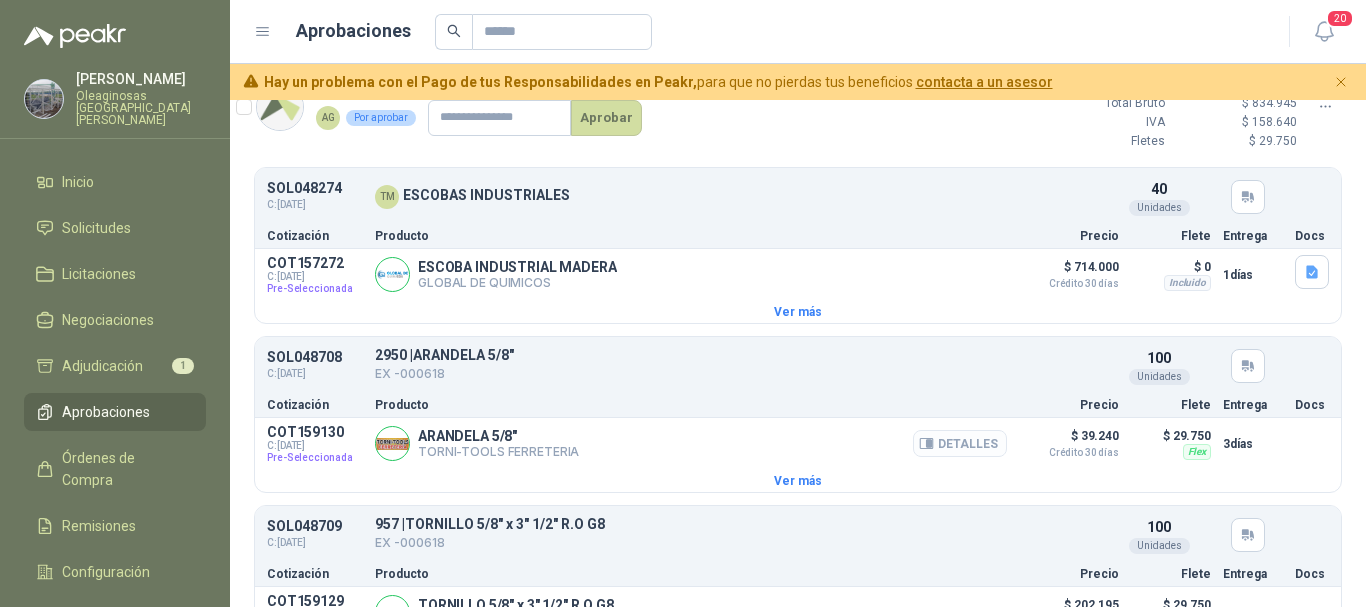 click on "Detalles" at bounding box center (960, 443) 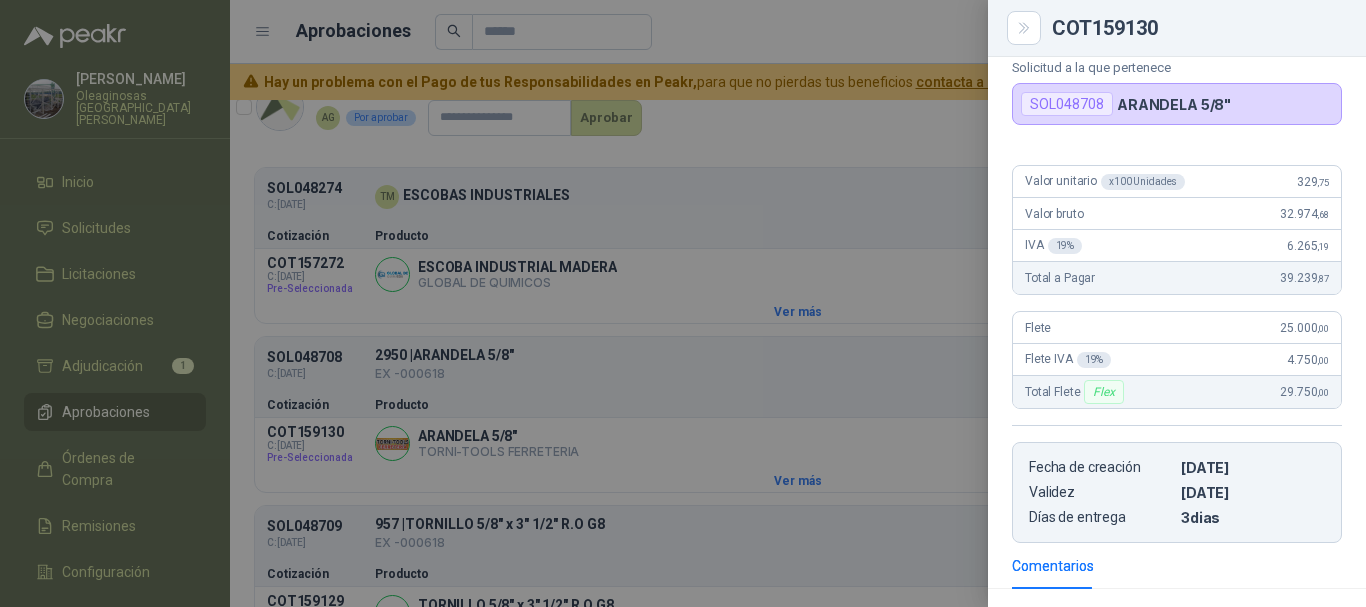 scroll, scrollTop: 96, scrollLeft: 0, axis: vertical 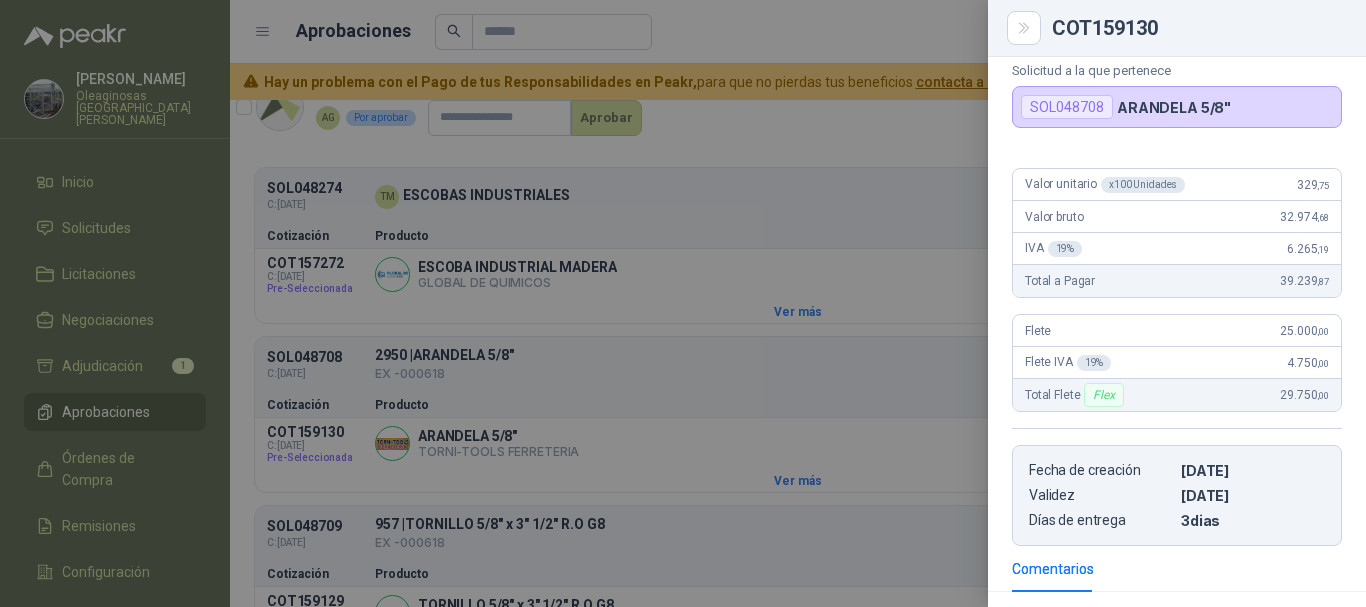 click at bounding box center (683, 303) 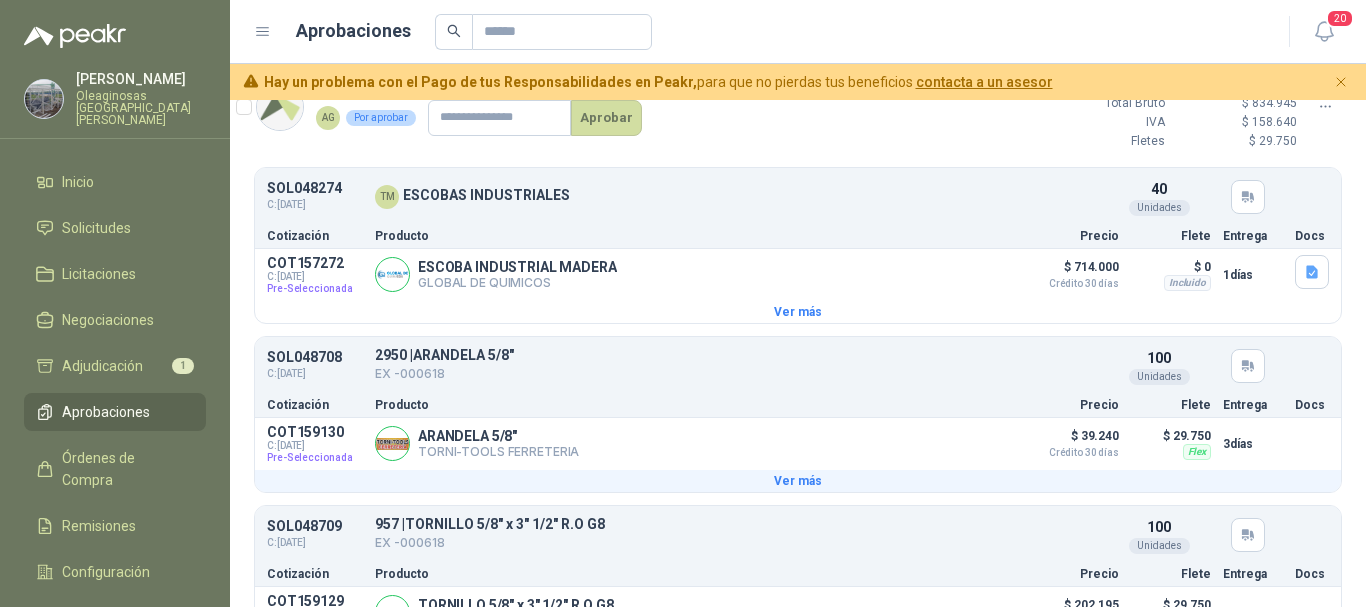 click on "Ver más" at bounding box center (798, 481) 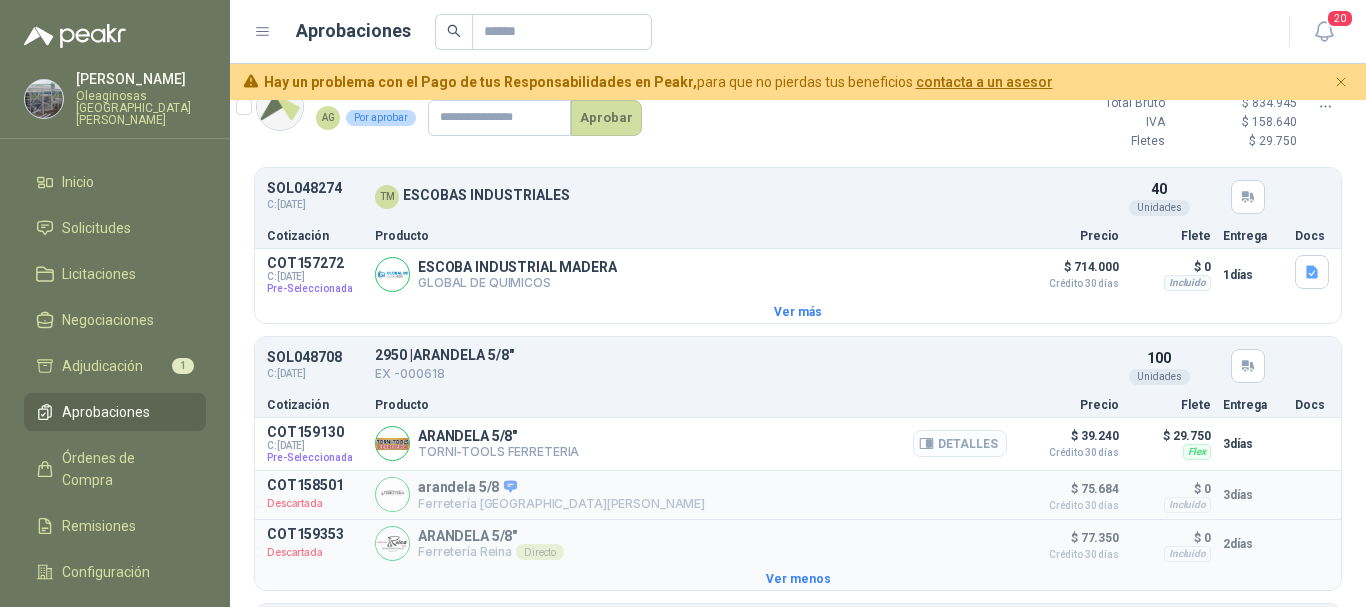 click on "Detalles" at bounding box center (960, 443) 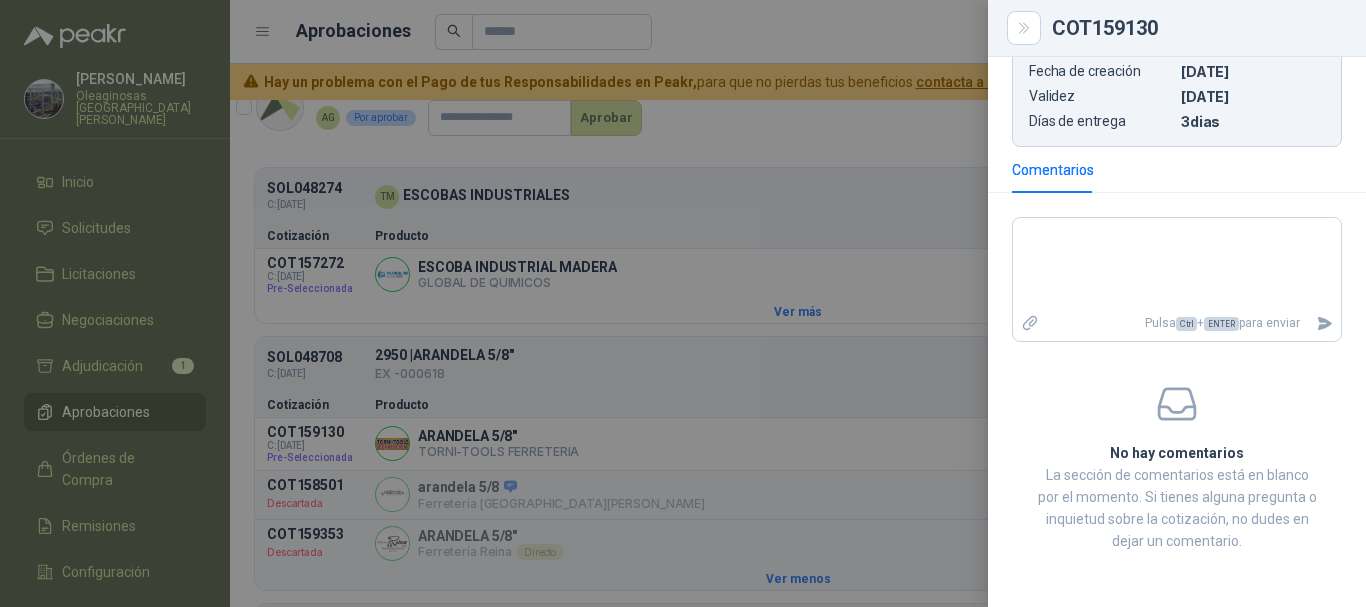 scroll, scrollTop: 496, scrollLeft: 0, axis: vertical 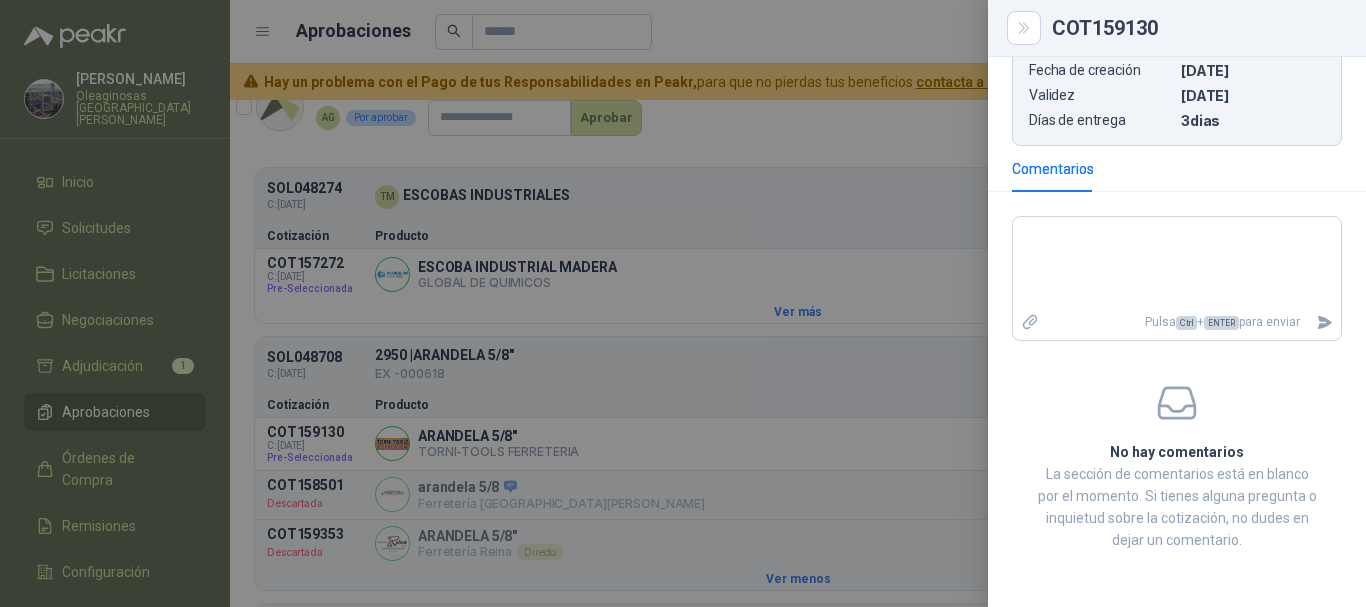 click at bounding box center [683, 303] 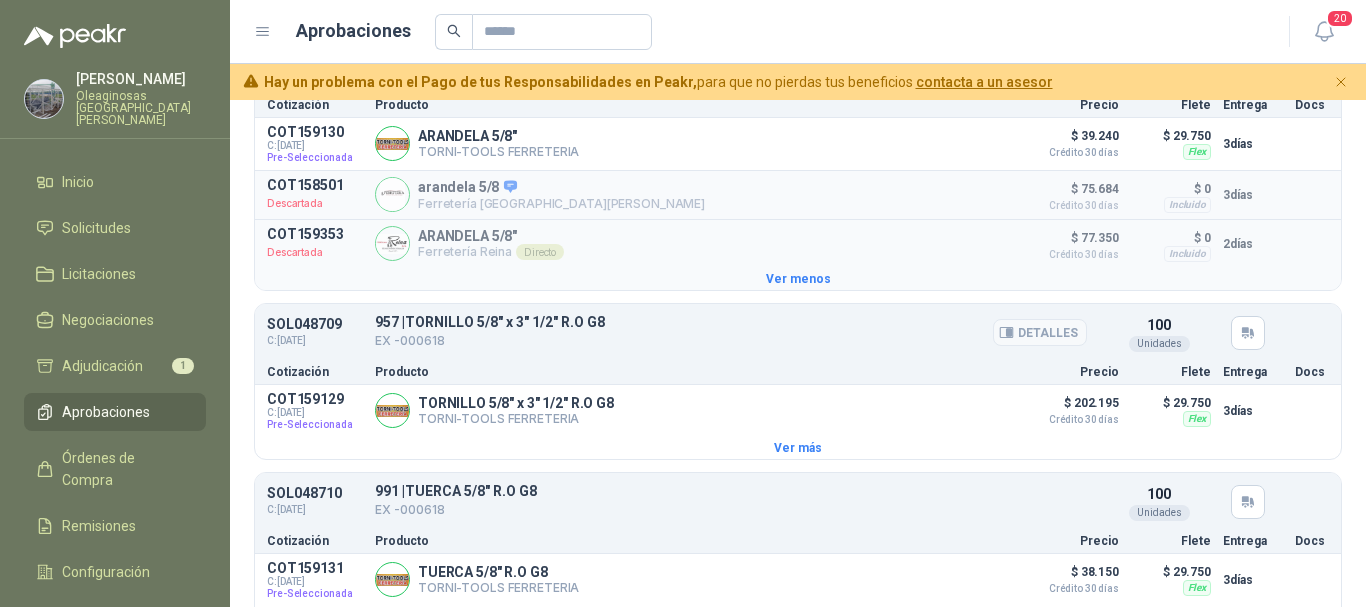 scroll, scrollTop: 500, scrollLeft: 0, axis: vertical 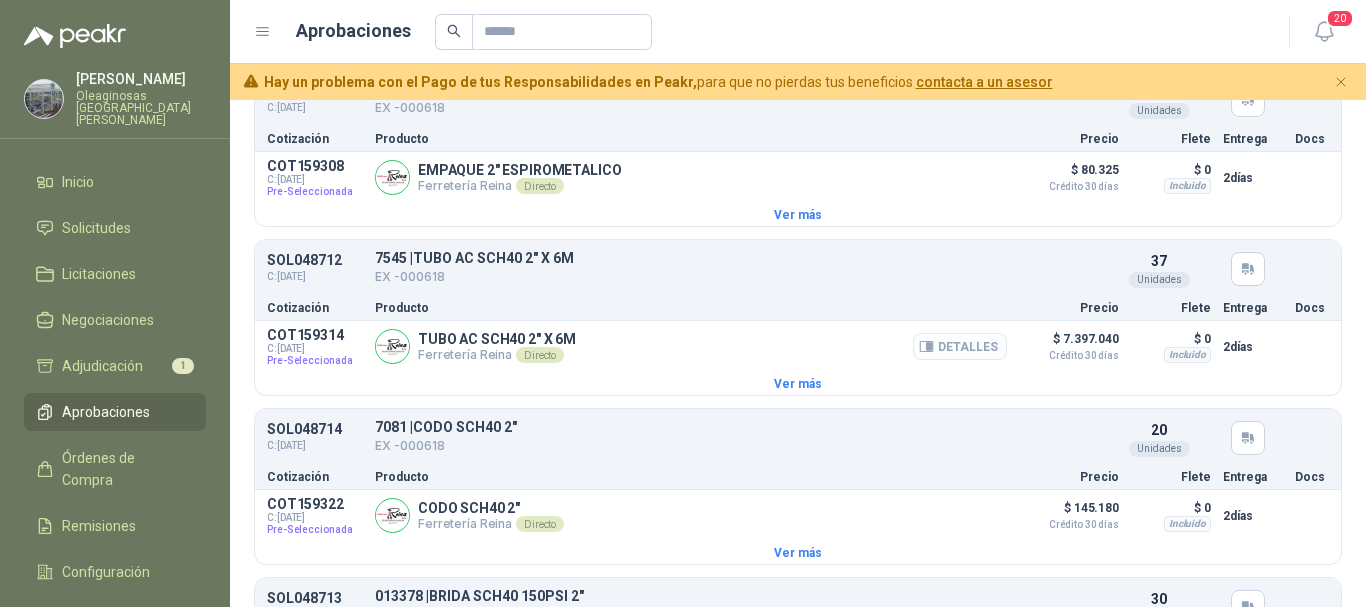 click on "Detalles" at bounding box center (960, 346) 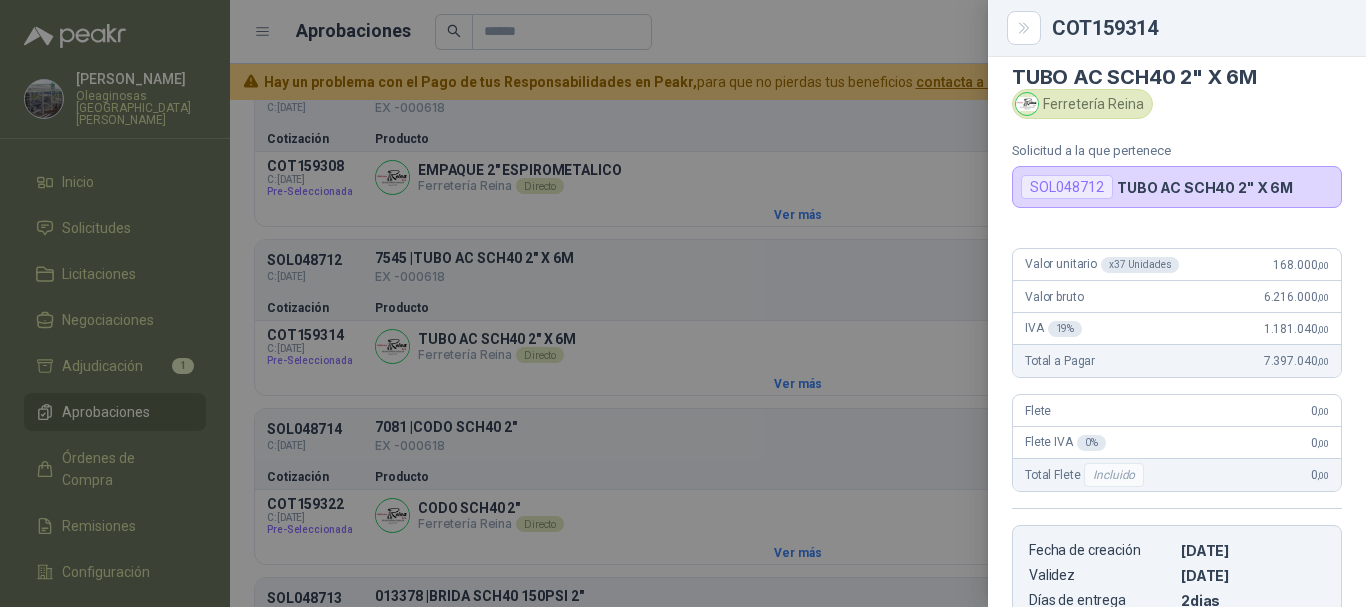 scroll, scrollTop: 0, scrollLeft: 0, axis: both 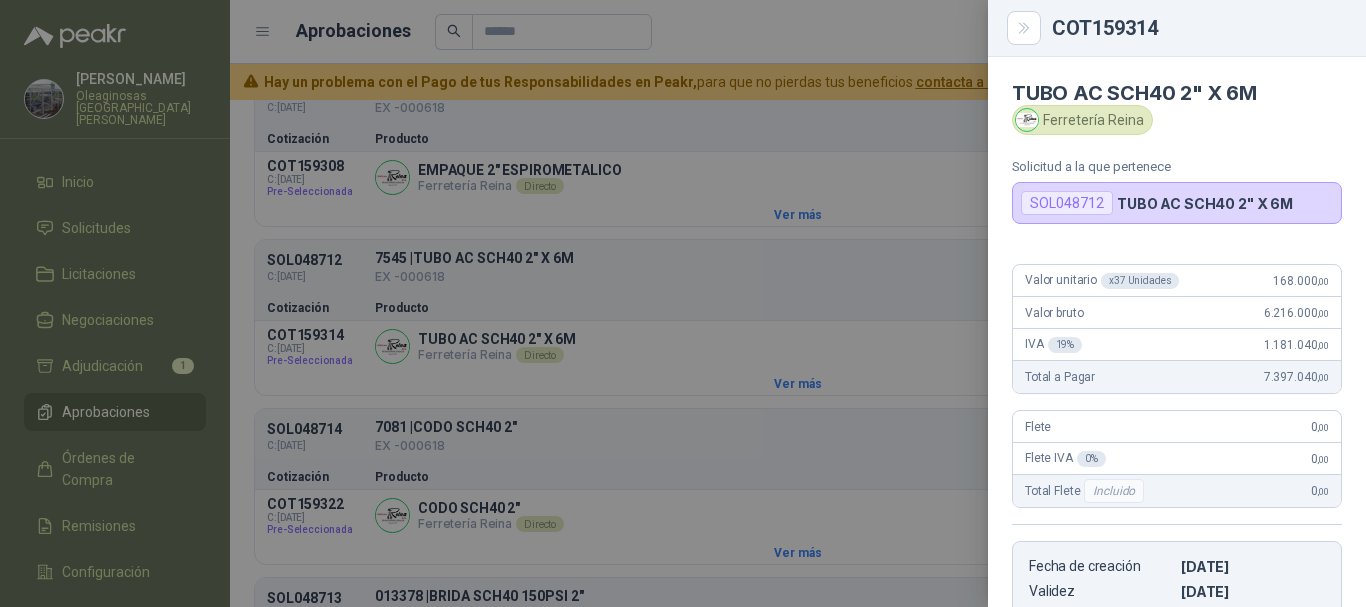 click on "TUBO AC SCH40 2" X 6M Ferretería Reina Solicitud a la que pertenece SOL048712 TUBO AC SCH40 2" X 6M" at bounding box center [1177, 140] 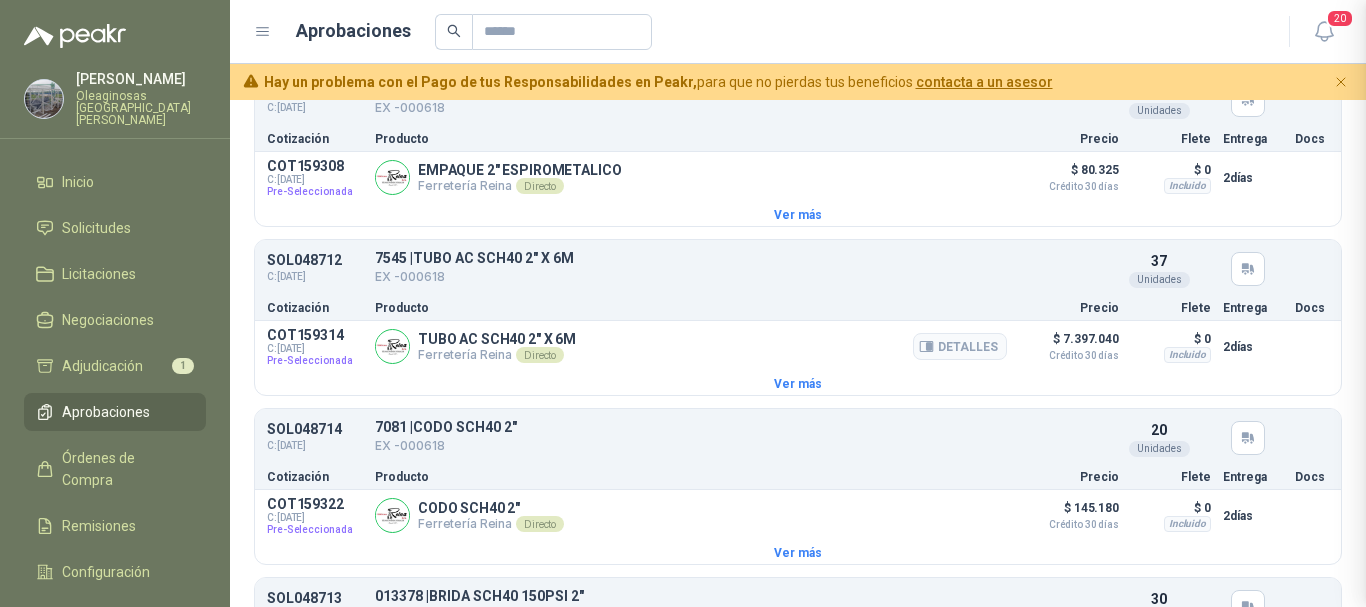 type 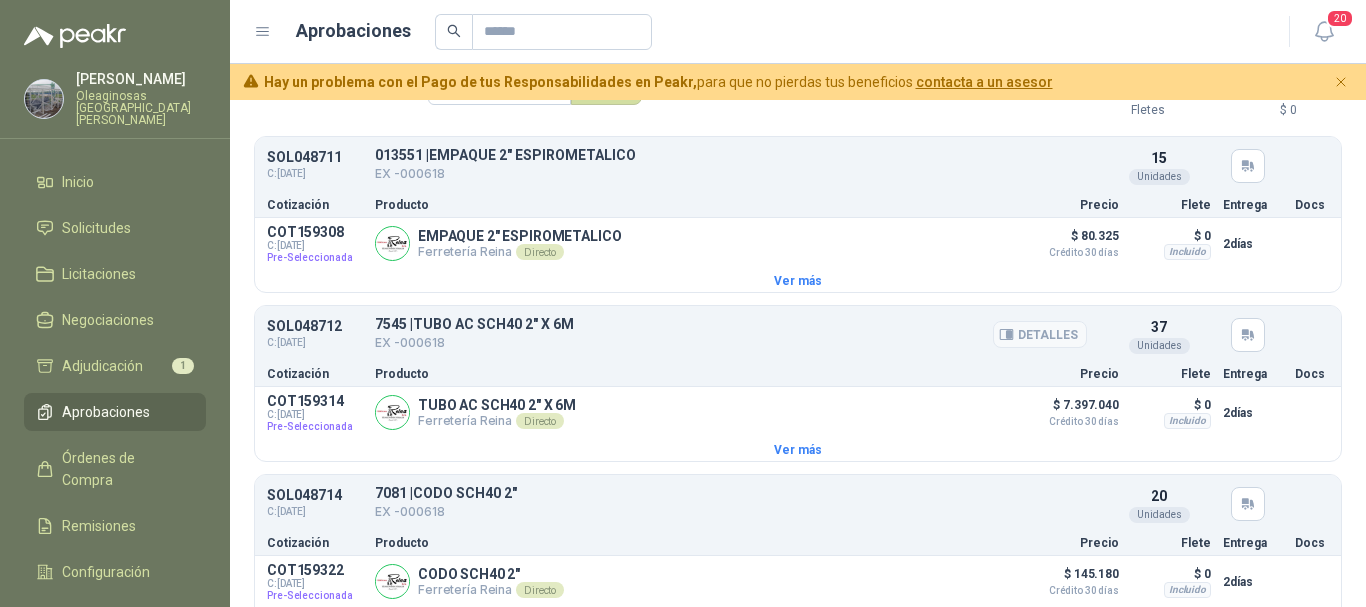 scroll, scrollTop: 1000, scrollLeft: 0, axis: vertical 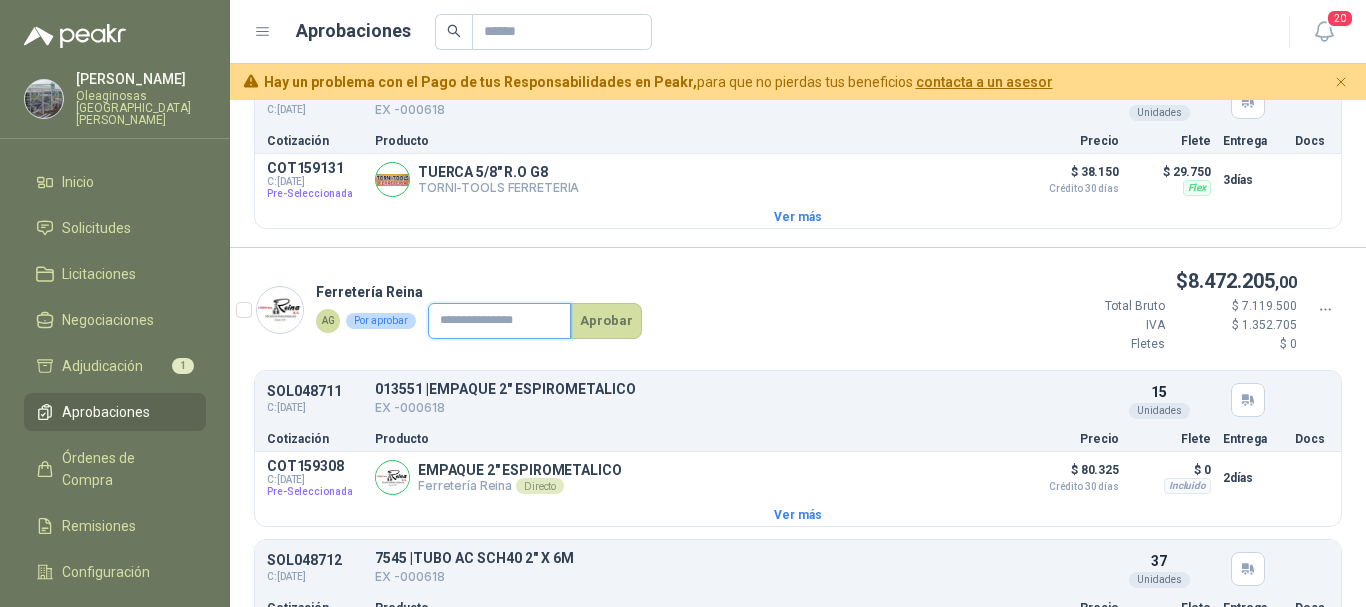 click at bounding box center (499, -582) 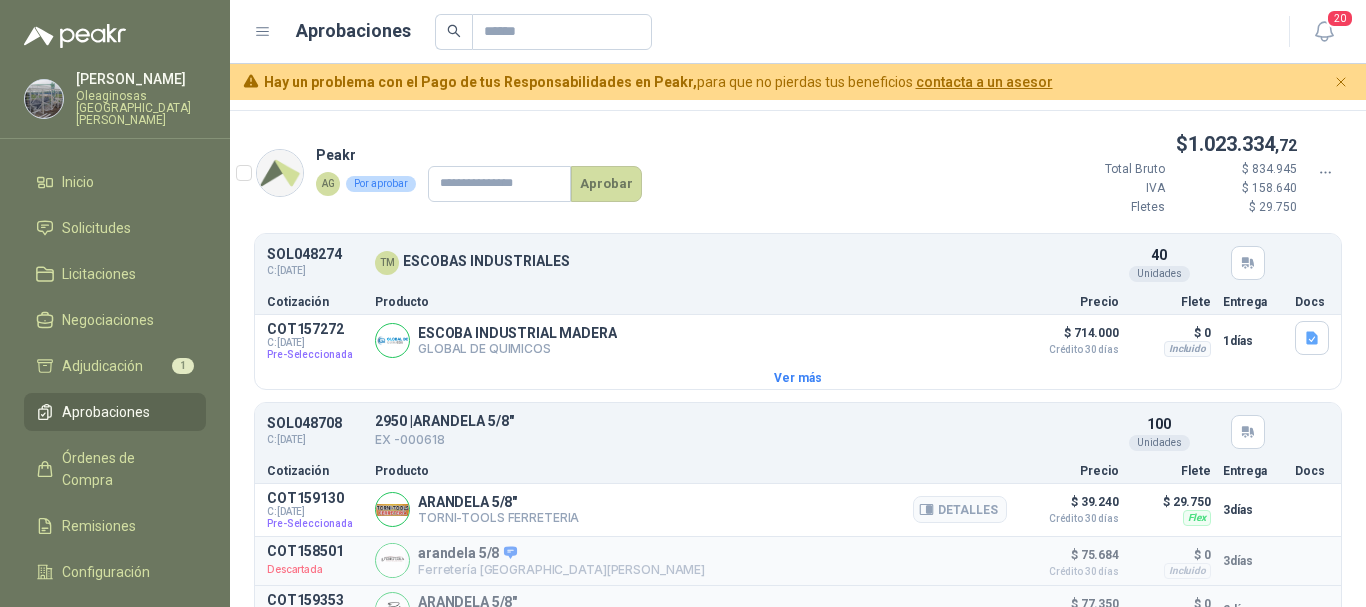 scroll, scrollTop: 0, scrollLeft: 0, axis: both 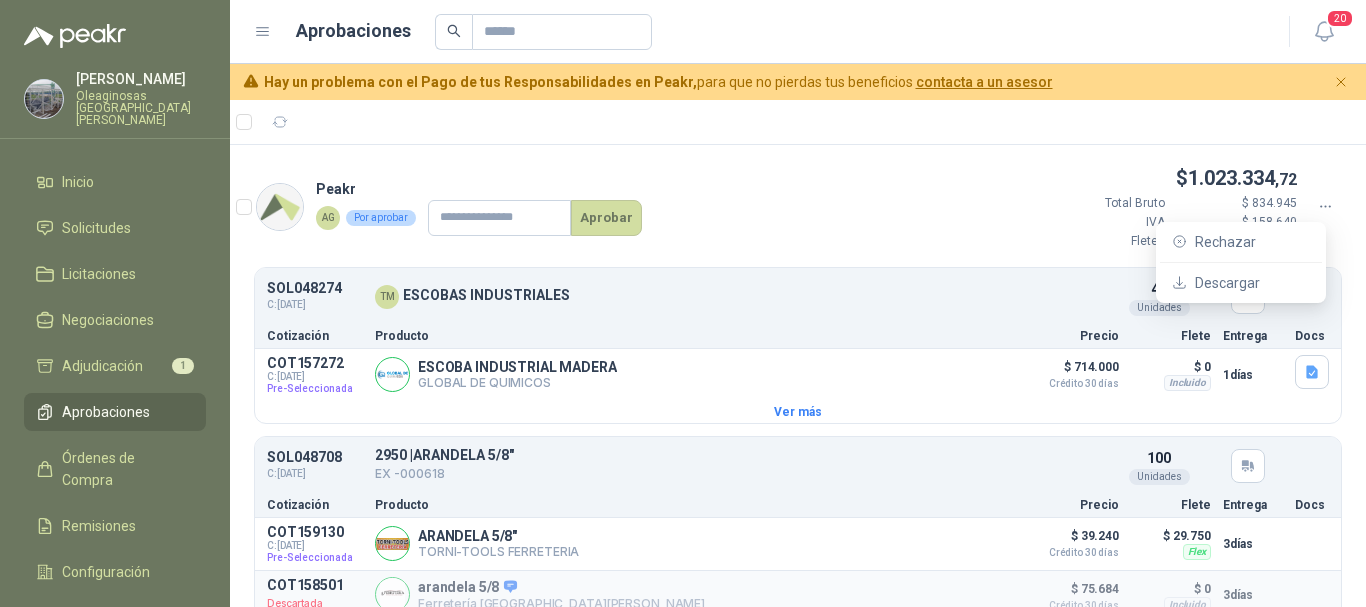 click 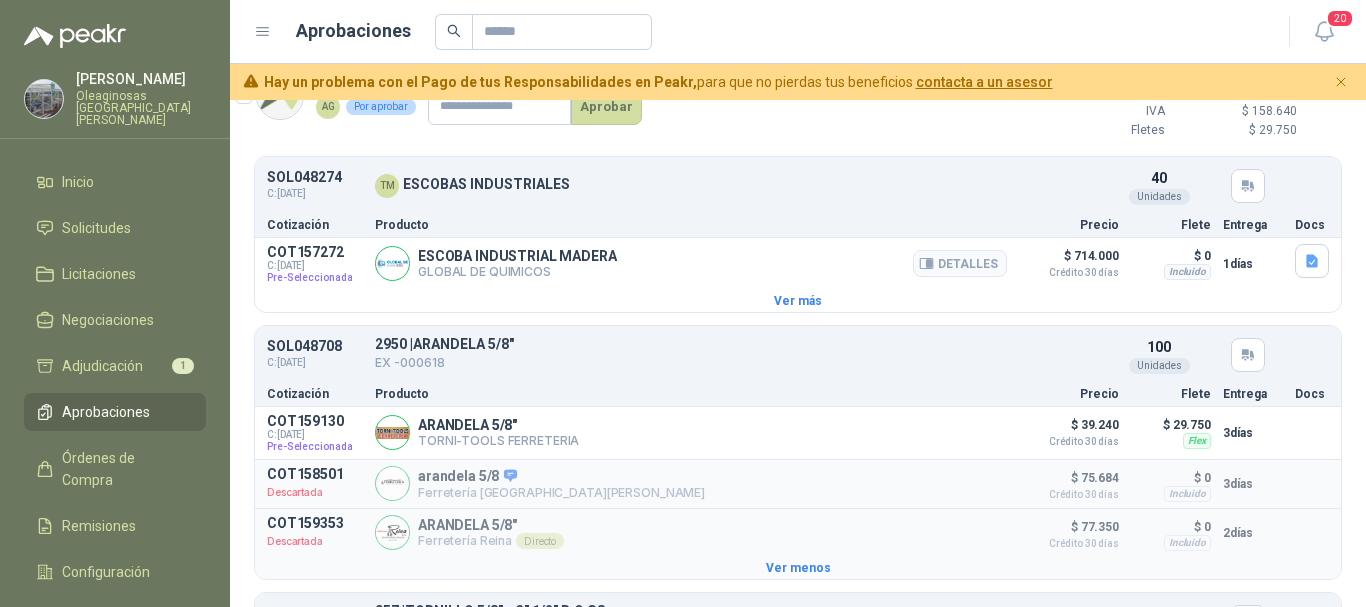 scroll, scrollTop: 200, scrollLeft: 0, axis: vertical 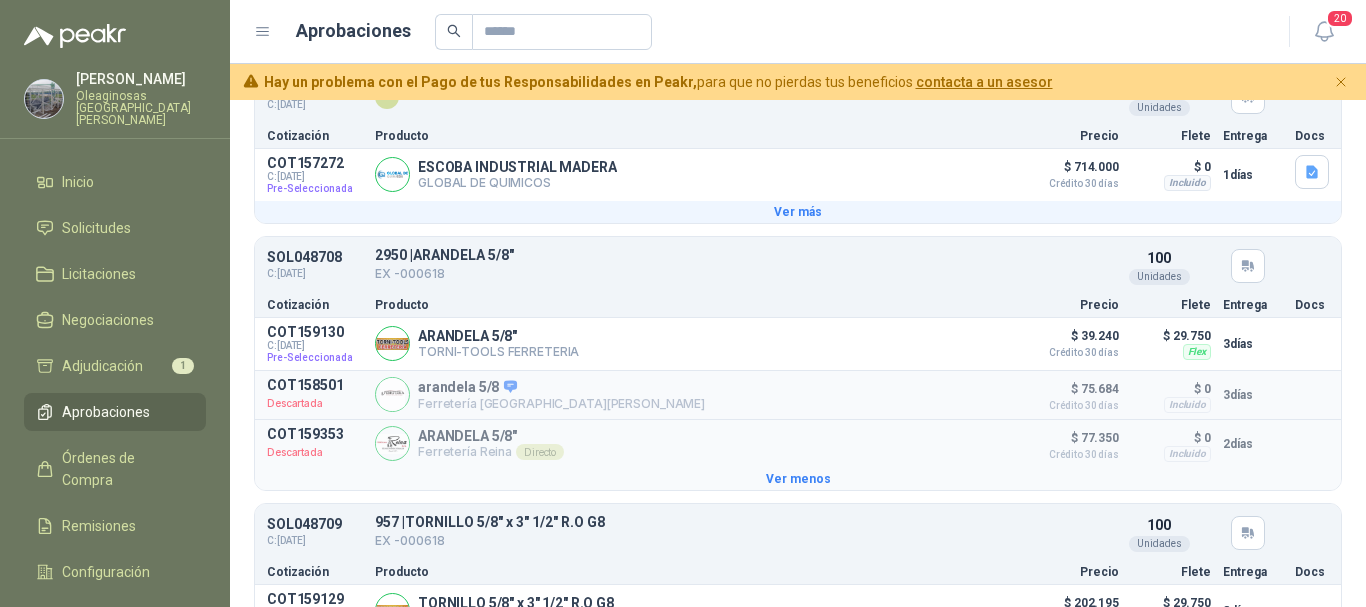 click on "Ver más" at bounding box center (798, 212) 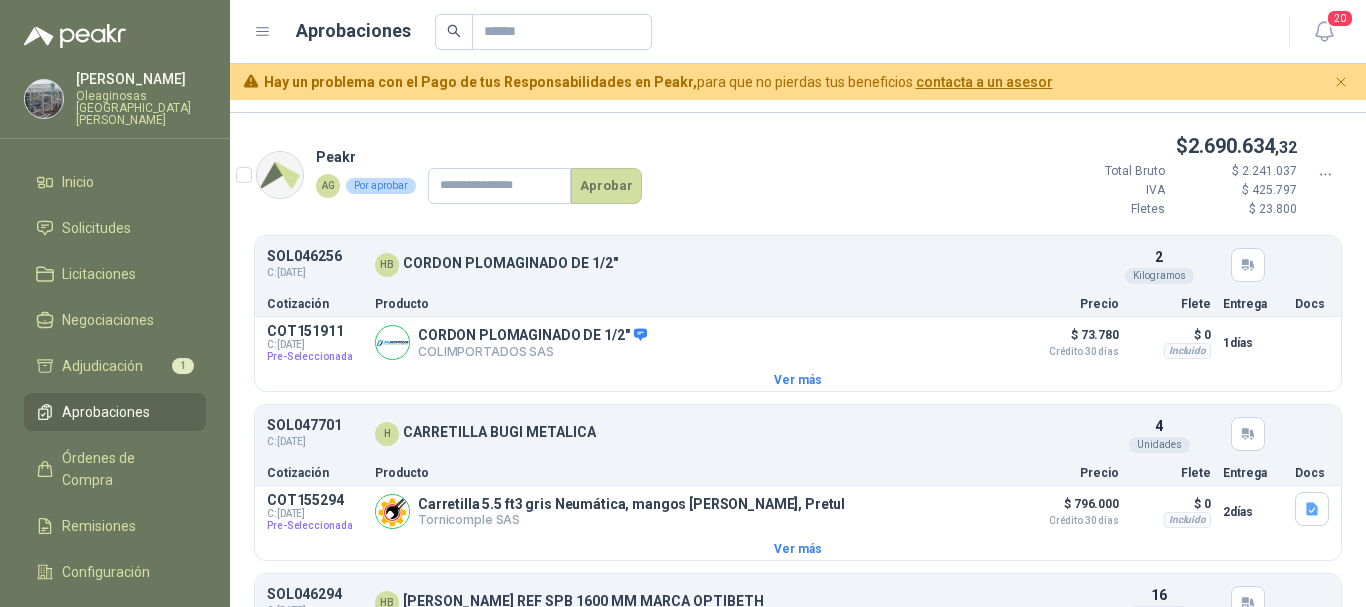 scroll, scrollTop: 1903, scrollLeft: 0, axis: vertical 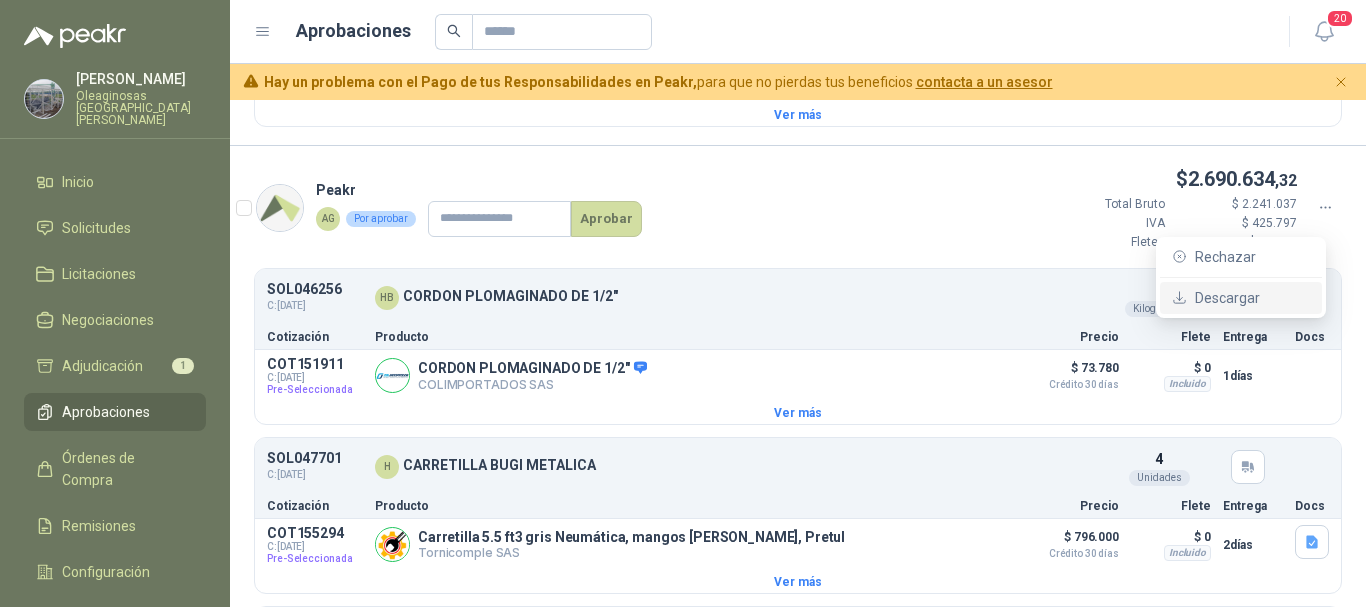 click on "Descargar" at bounding box center (1252, 298) 